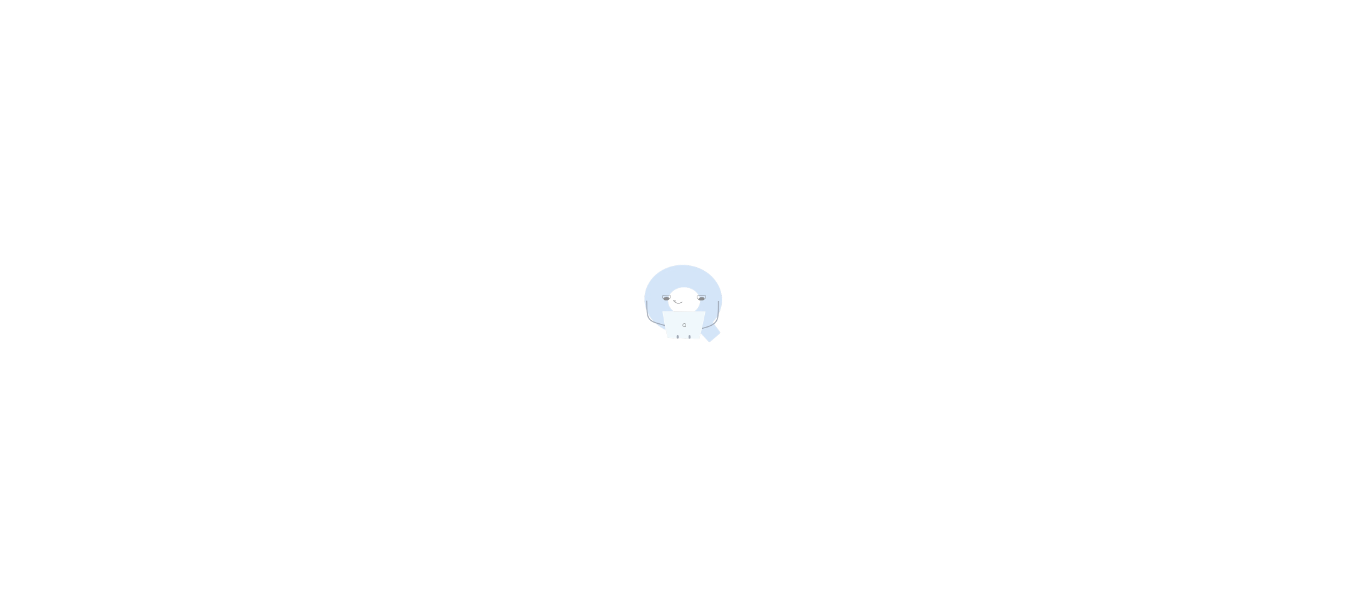 scroll, scrollTop: 0, scrollLeft: 0, axis: both 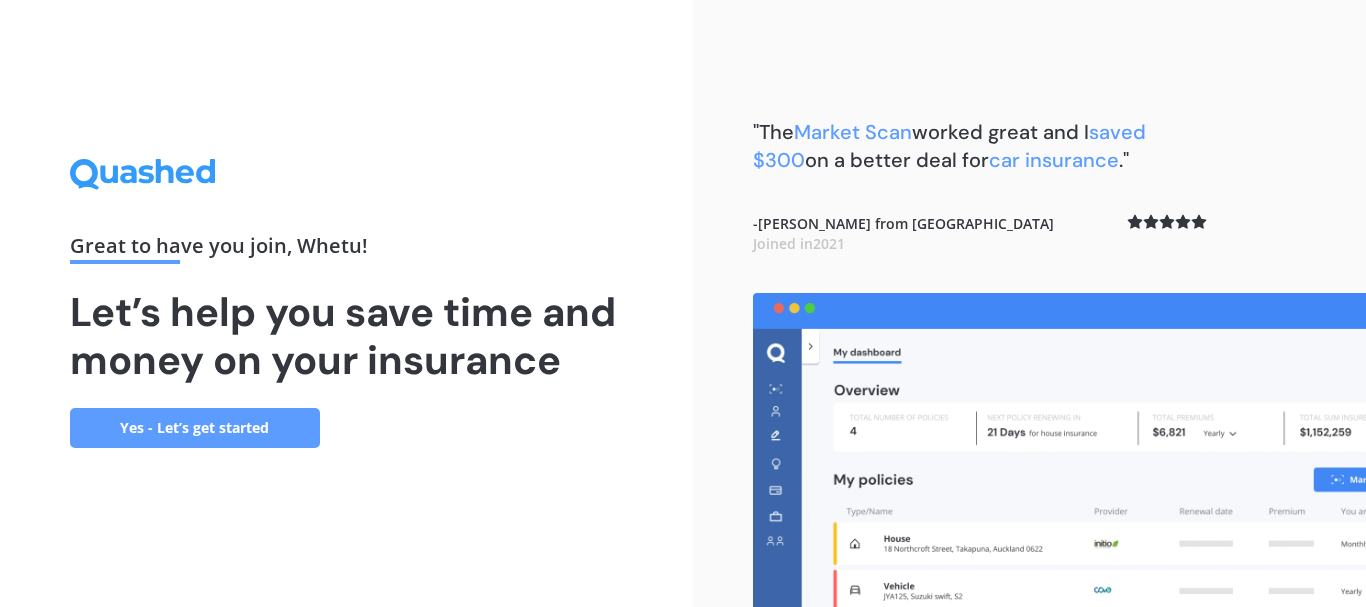 click on "Yes - Let’s get started" at bounding box center (195, 428) 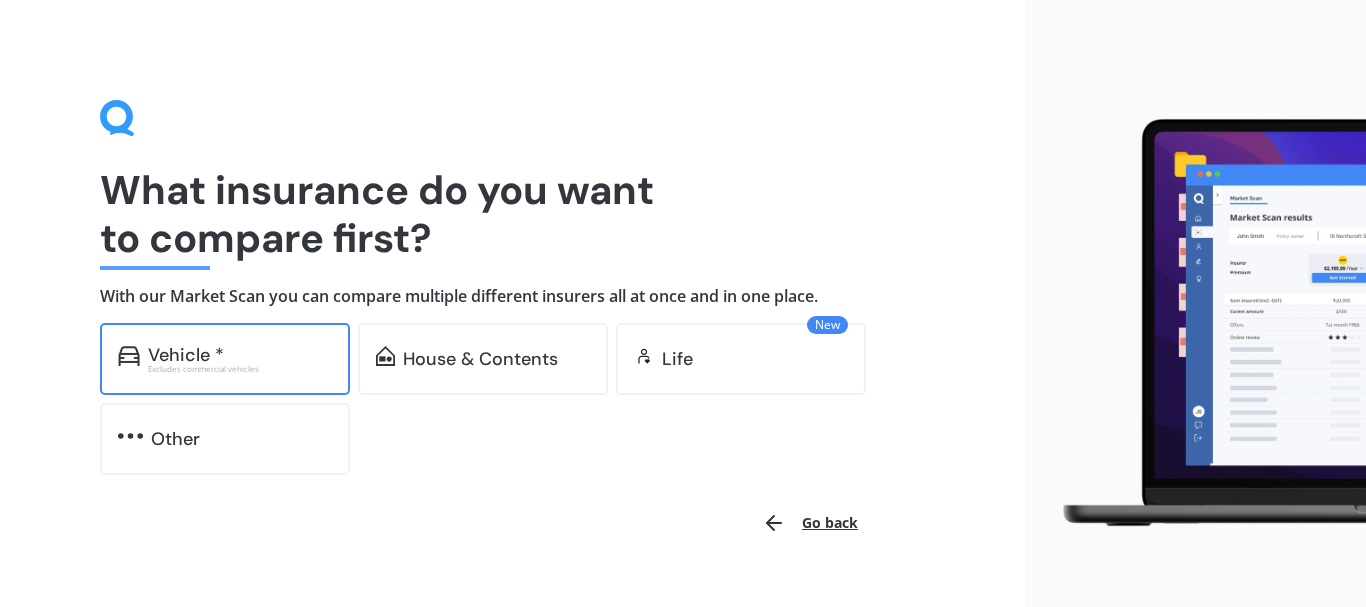 scroll, scrollTop: 39, scrollLeft: 0, axis: vertical 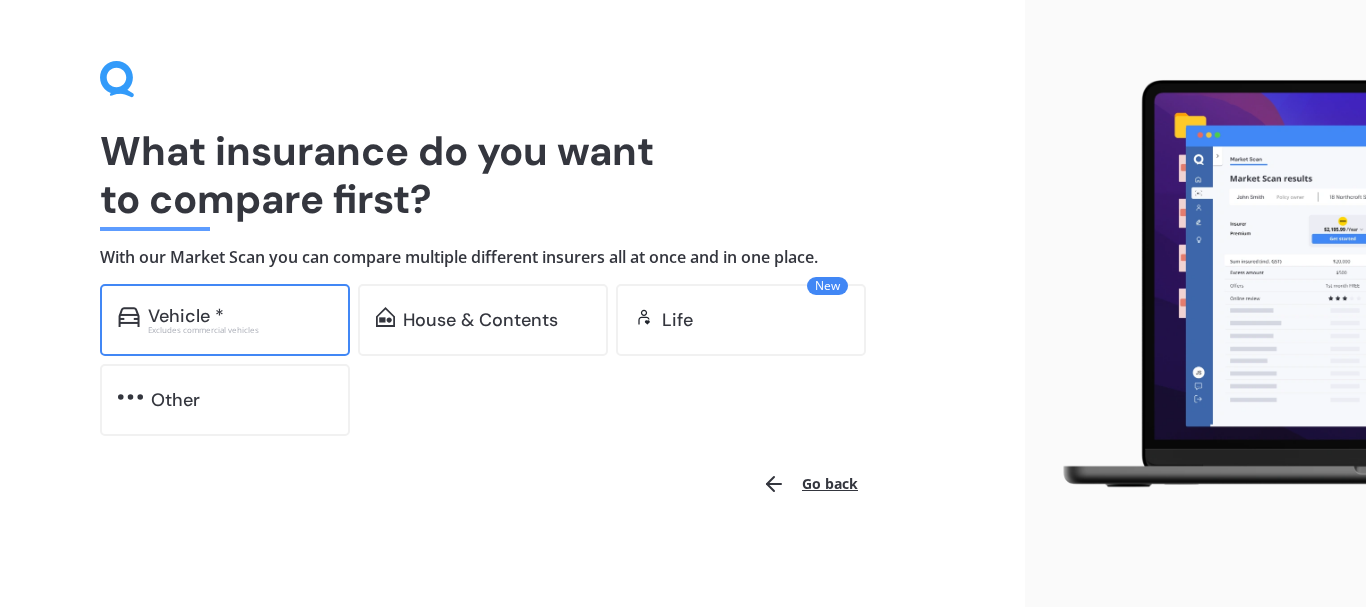 click on "Excludes commercial vehicles" at bounding box center [240, 330] 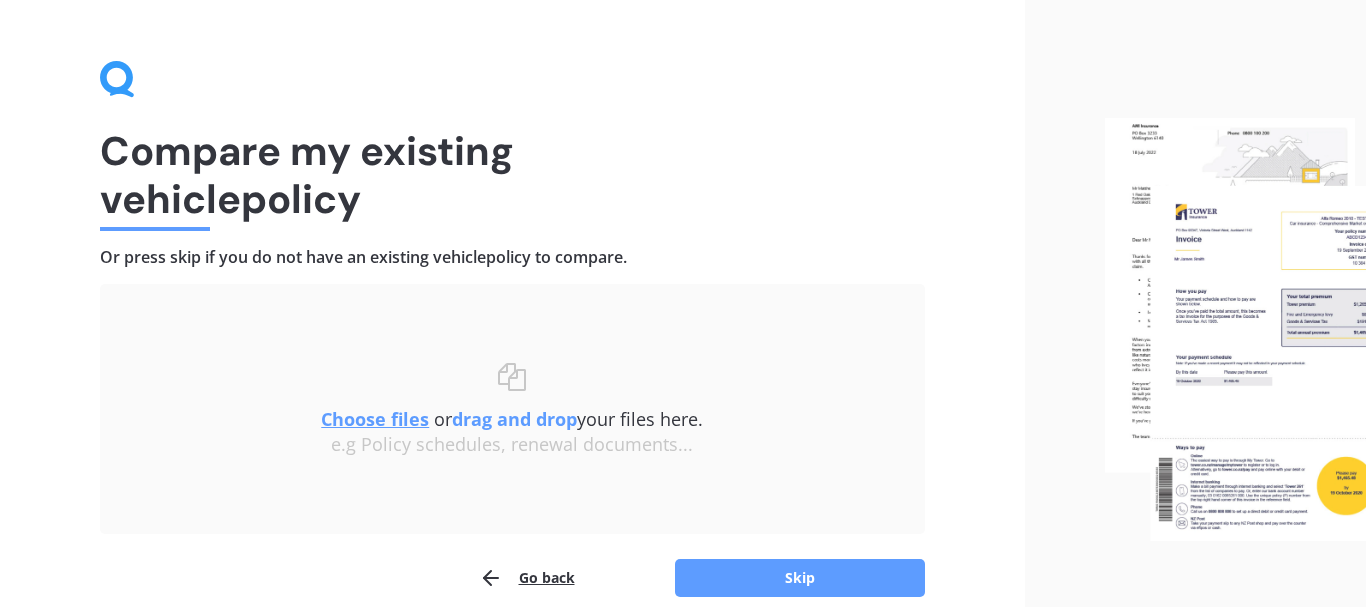 scroll, scrollTop: 129, scrollLeft: 0, axis: vertical 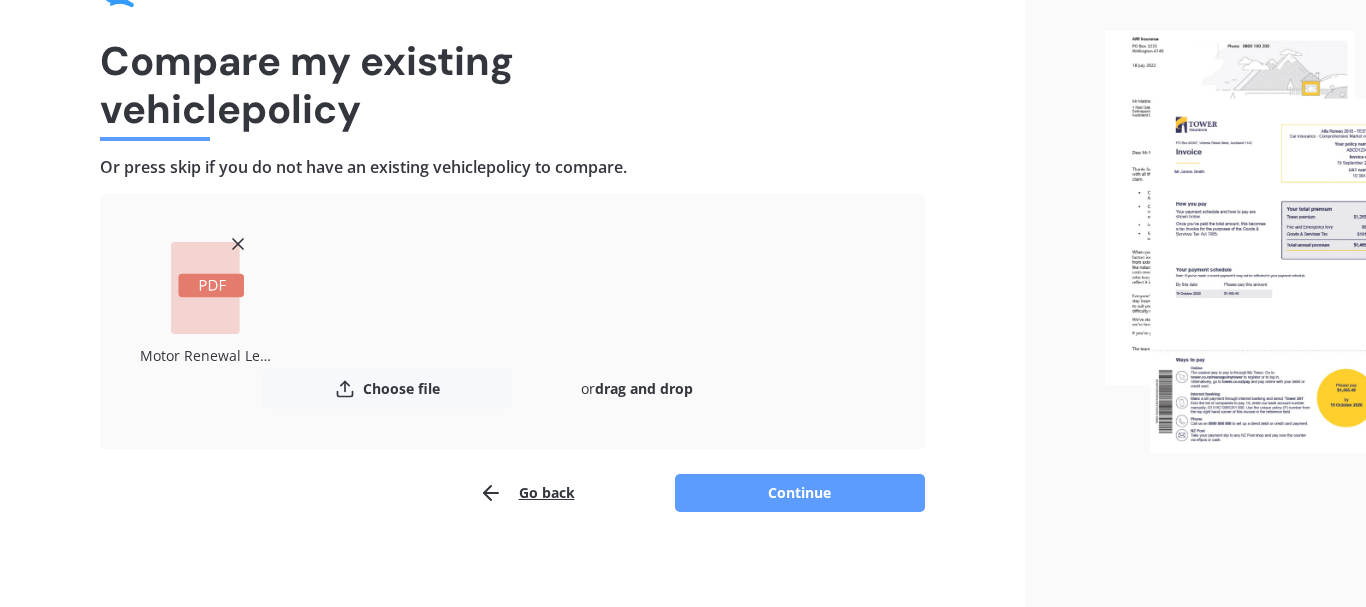 click on "Uploading Motor Renewal Letter AMV030424616.pdf Choose file or  drag and drop The file name   already exists, would you like to replace it? Confirm Cancel" at bounding box center (512, 321) 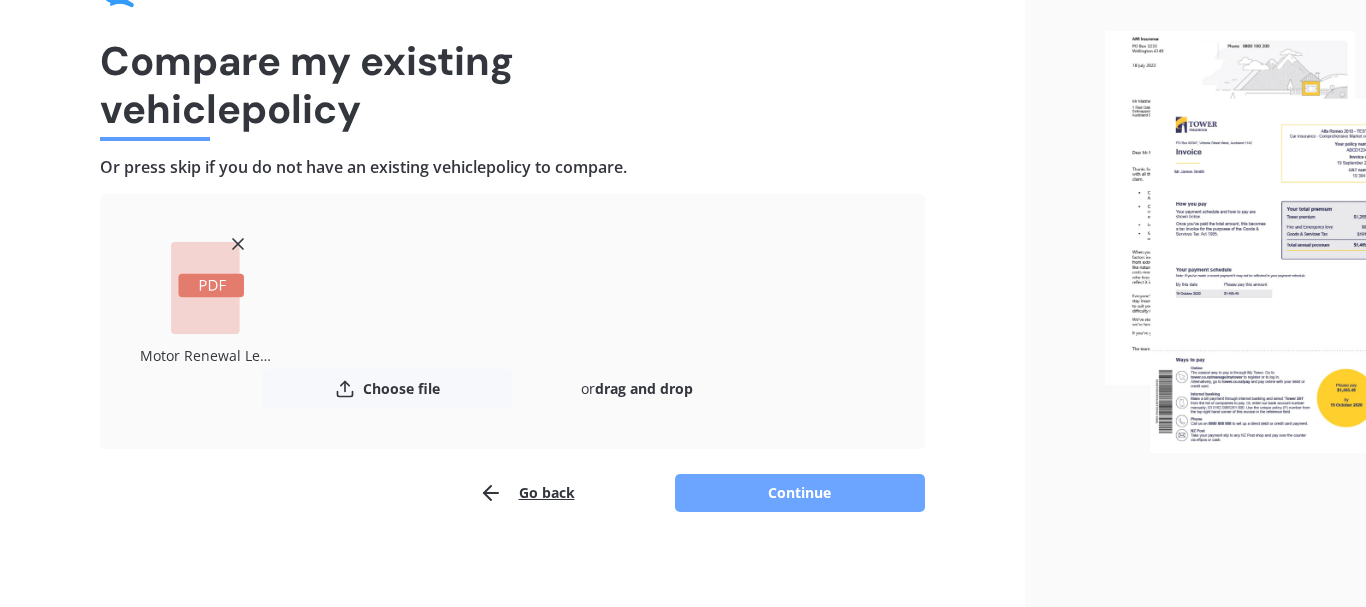 click on "Continue" at bounding box center [800, 493] 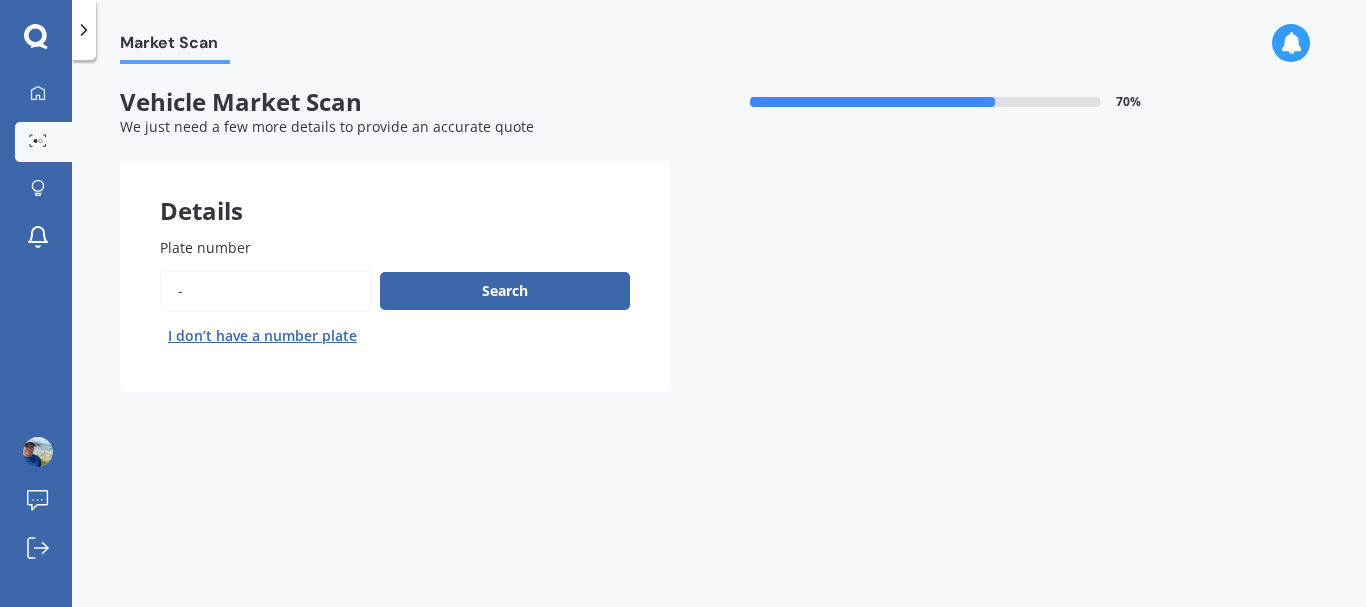 scroll, scrollTop: 0, scrollLeft: 0, axis: both 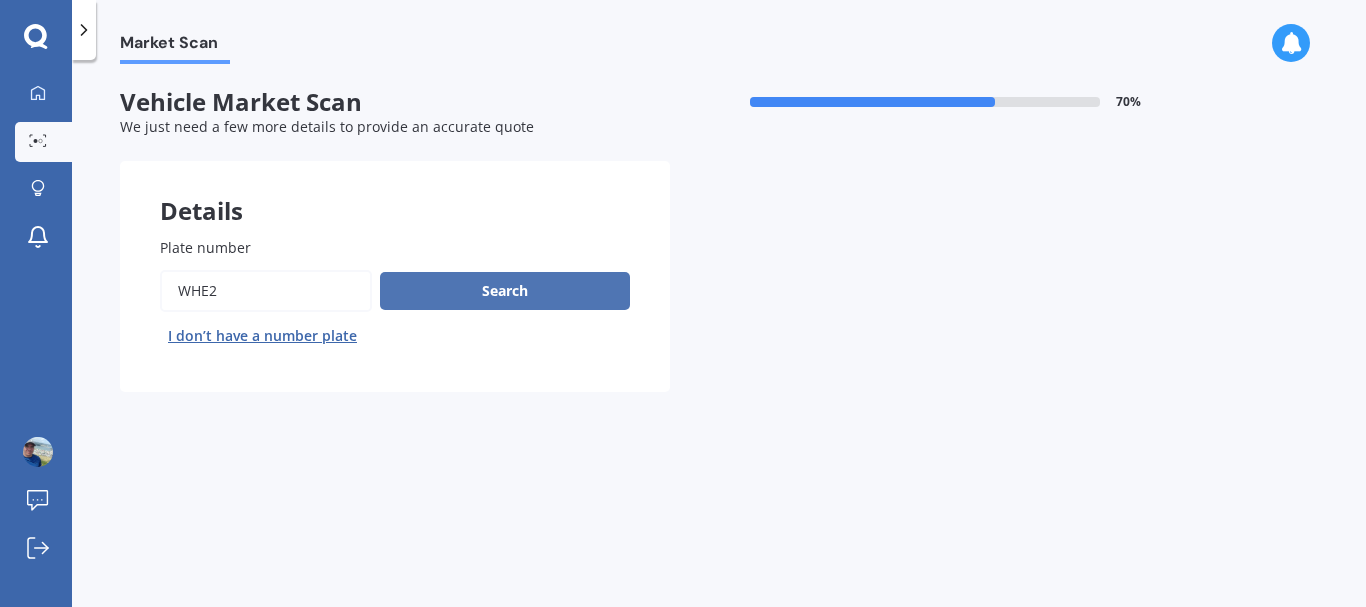 type on "whe2" 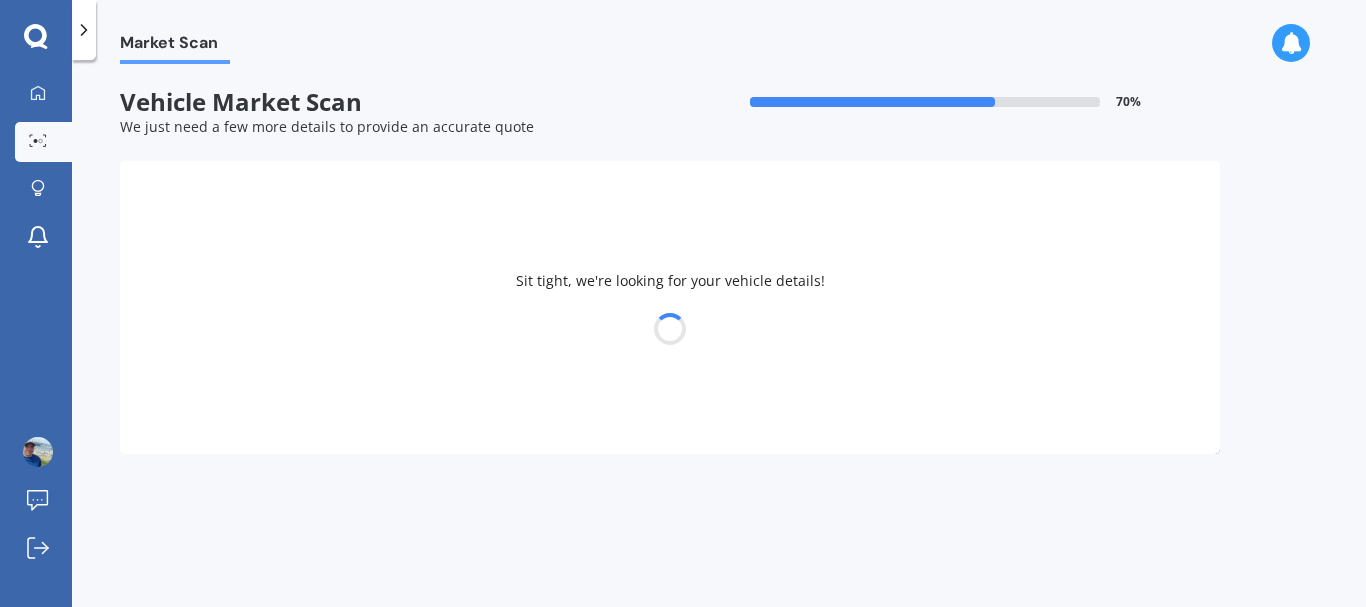 select on "TOYOTA" 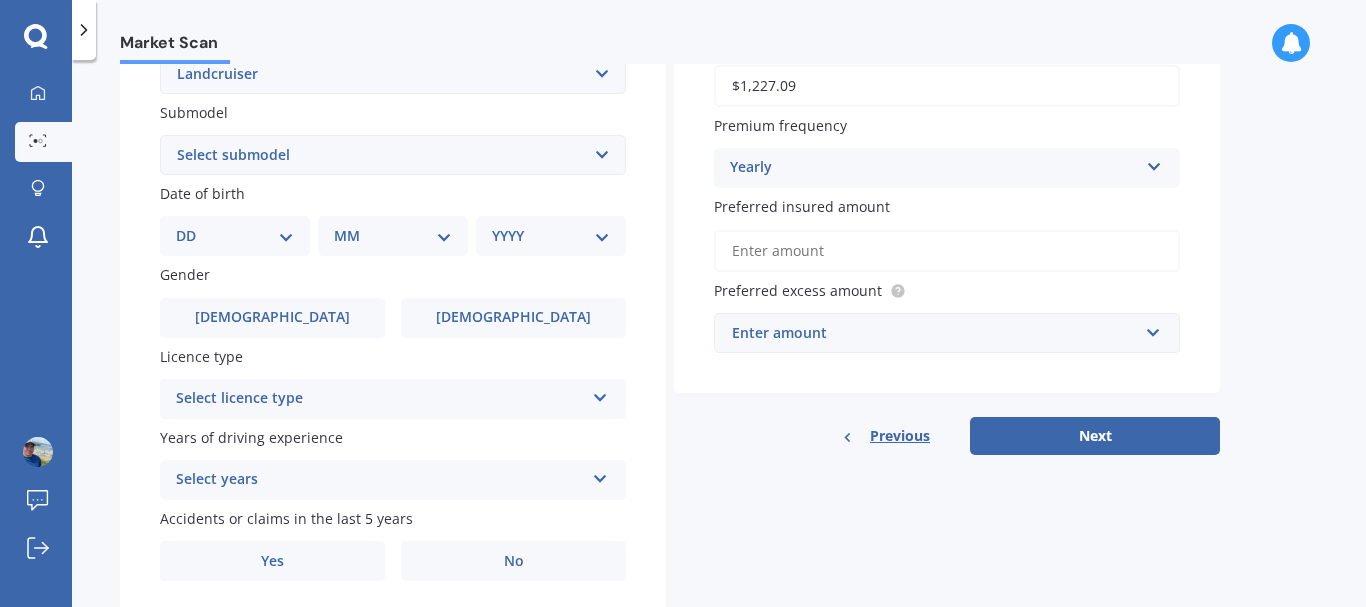 scroll, scrollTop: 505, scrollLeft: 0, axis: vertical 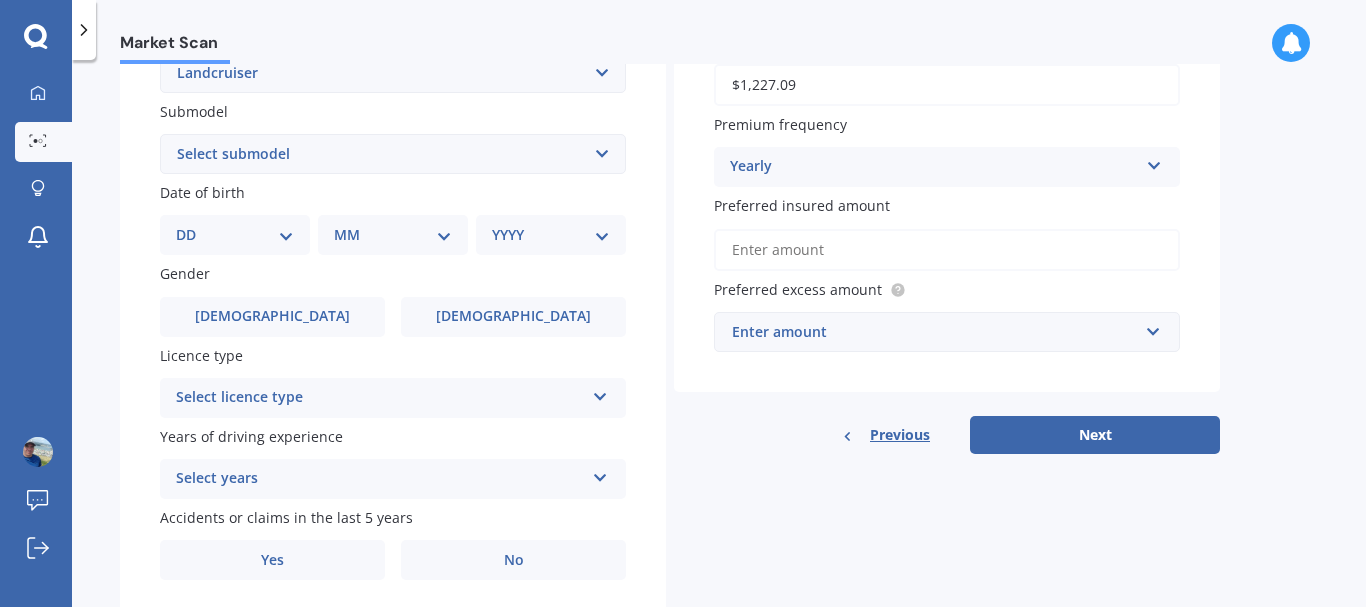 click on "Preferred insured amount" at bounding box center (943, 205) 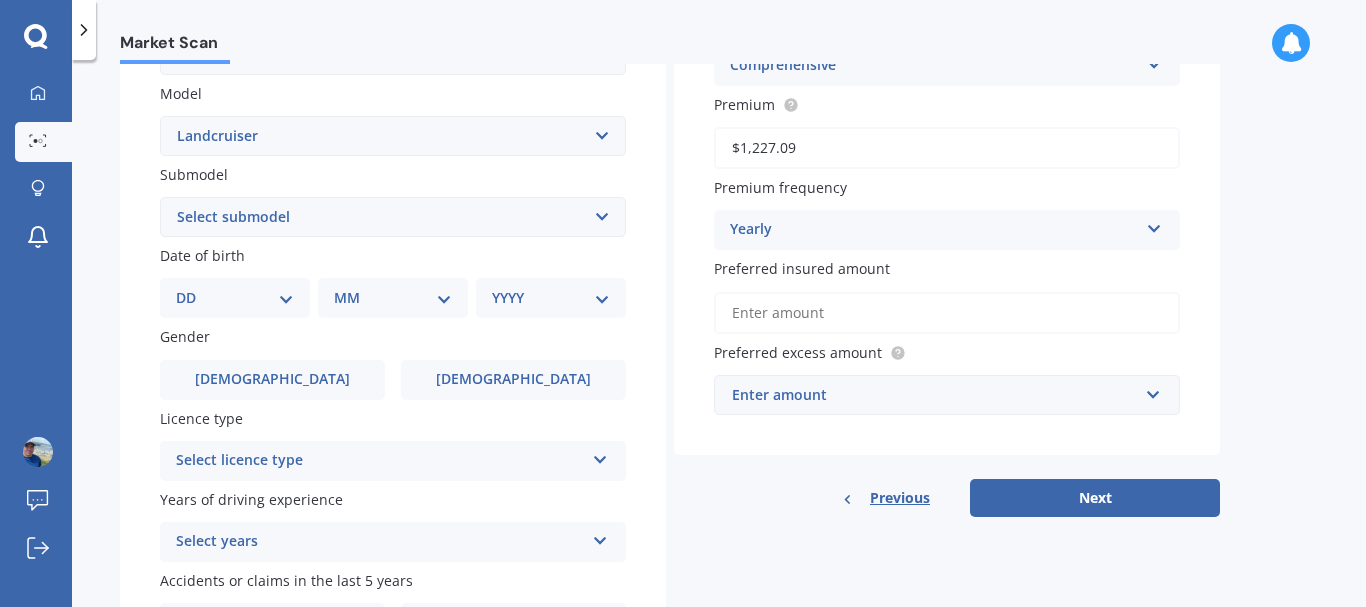 scroll, scrollTop: 436, scrollLeft: 0, axis: vertical 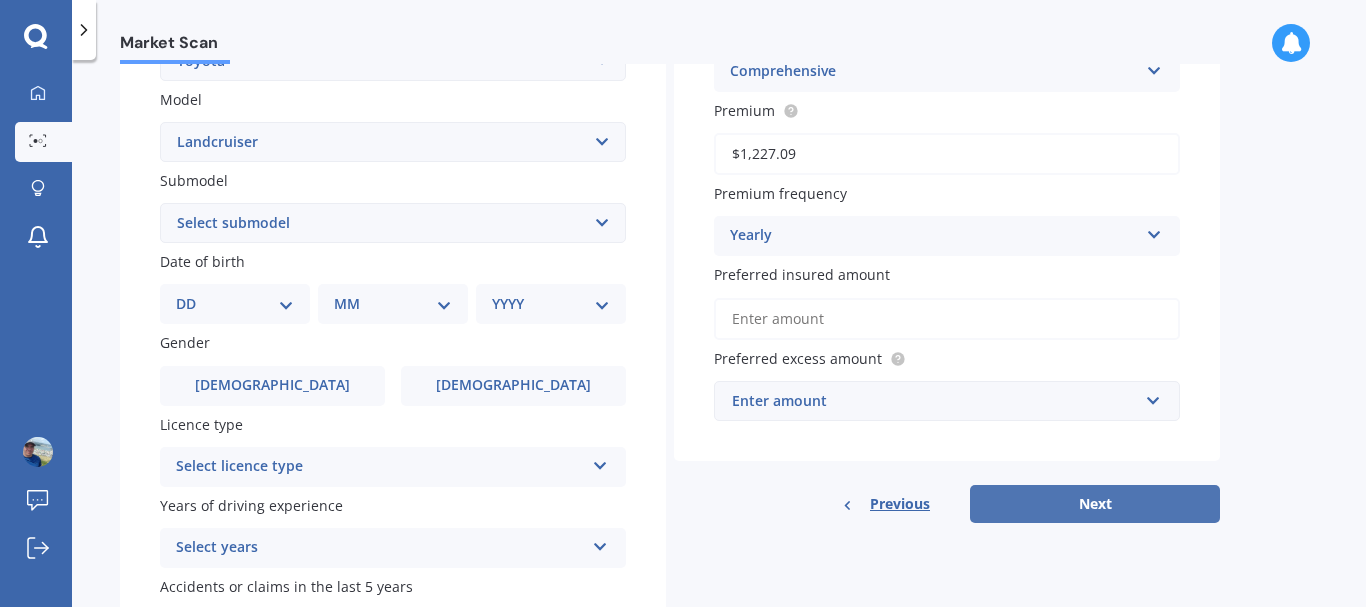 click on "Next" at bounding box center [1095, 504] 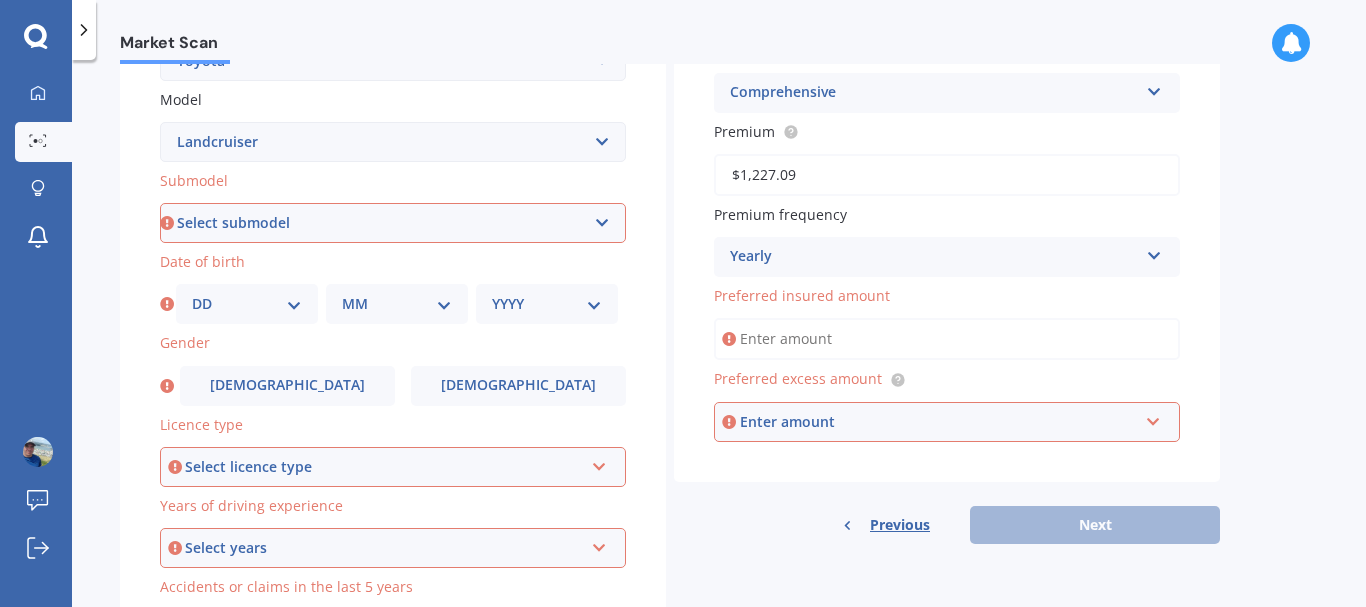 click on "Select submodel (All other) 4WD SWB Hard Top Diesel Diesel 4.2 4WD Diesel 4.5 4WD Petrol 4WD SWB Hard Top Petrol Petrol 4WD SWB Soft Top [PERSON_NAME] 2.4 Turbo Diesel [PERSON_NAME] 2.7 Petrol [PERSON_NAME] 2.8 Turbo Diesel [PERSON_NAME] 3.0 [PERSON_NAME] 3.0 VX [PERSON_NAME] 4.0 VX Petrol [PERSON_NAME] SR5 V6 [PERSON_NAME] SWB RX [PERSON_NAME] TX Turbo Diesel Turbo Diesel 4.5 4WD Wagon GX Diesel Wagon GX Turbo Wagon RV Wagon VX Turbo" at bounding box center [393, 223] 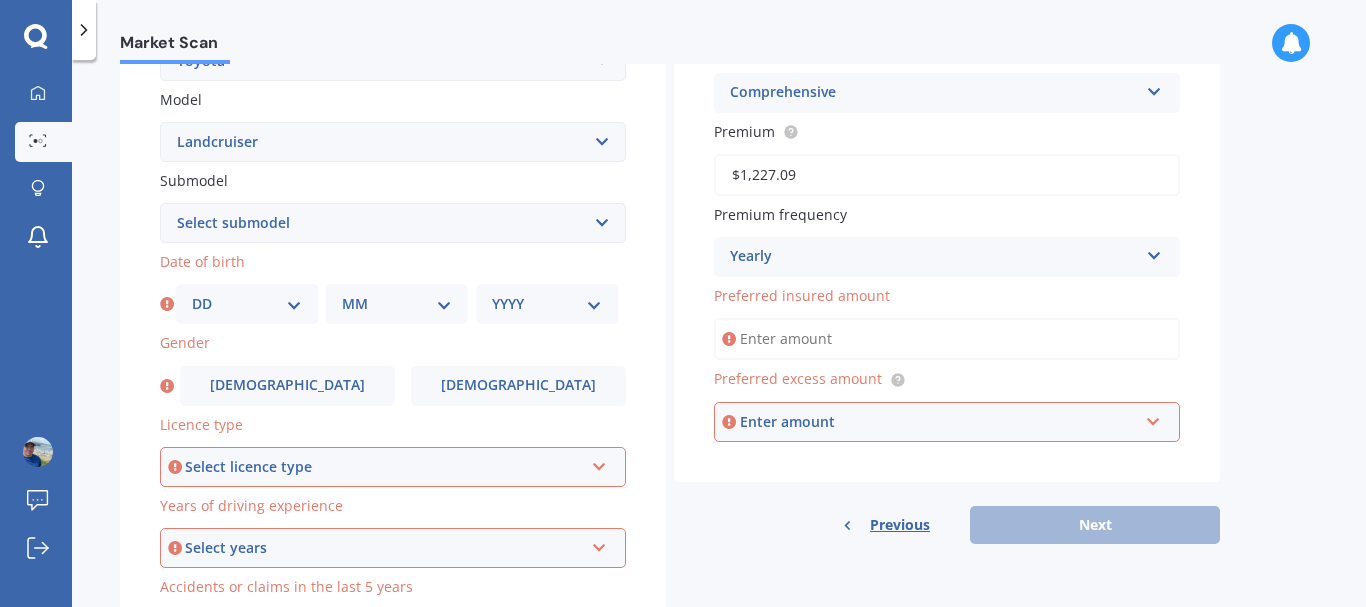 click on "DD 01 02 03 04 05 06 07 08 09 10 11 12 13 14 15 16 17 18 19 20 21 22 23 24 25 26 27 28 29 30 31" at bounding box center [247, 304] 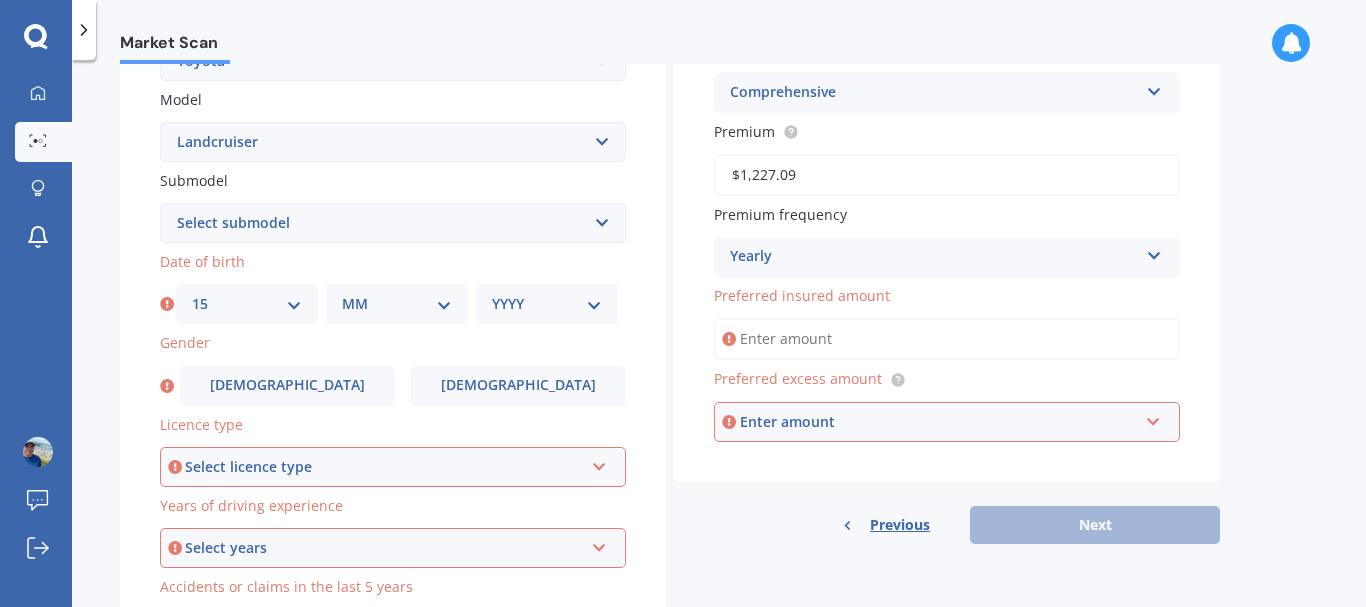 click on "15" at bounding box center (0, 0) 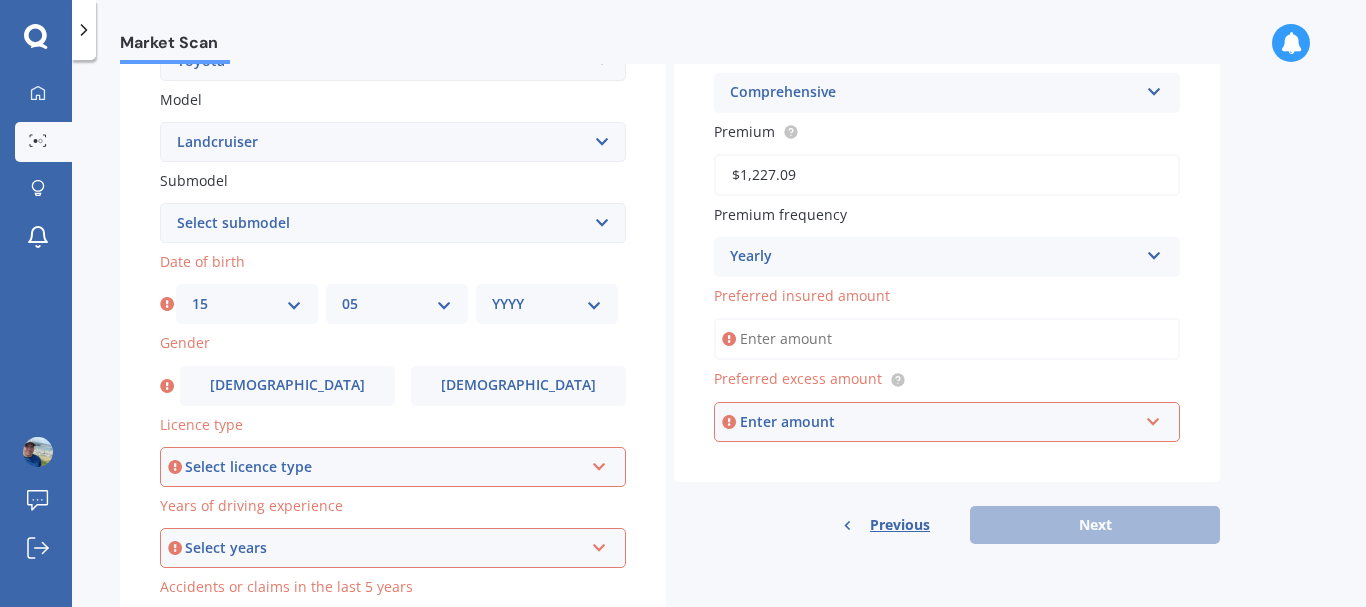 click on "05" at bounding box center [0, 0] 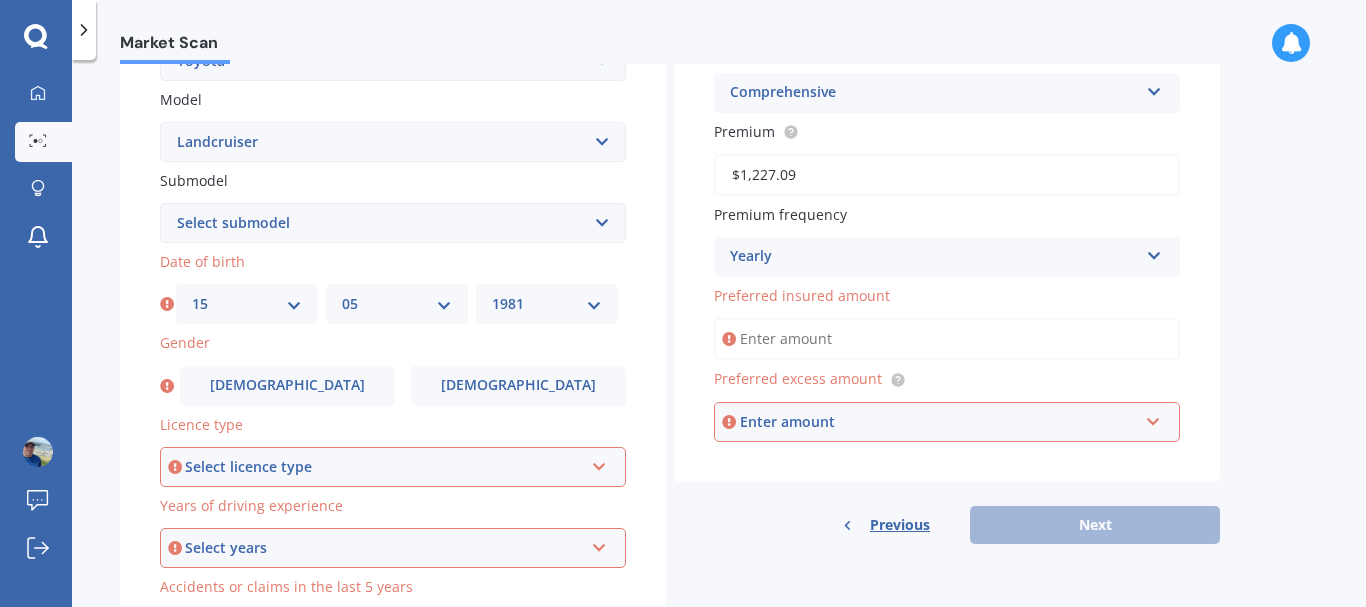 click on "1981" at bounding box center (0, 0) 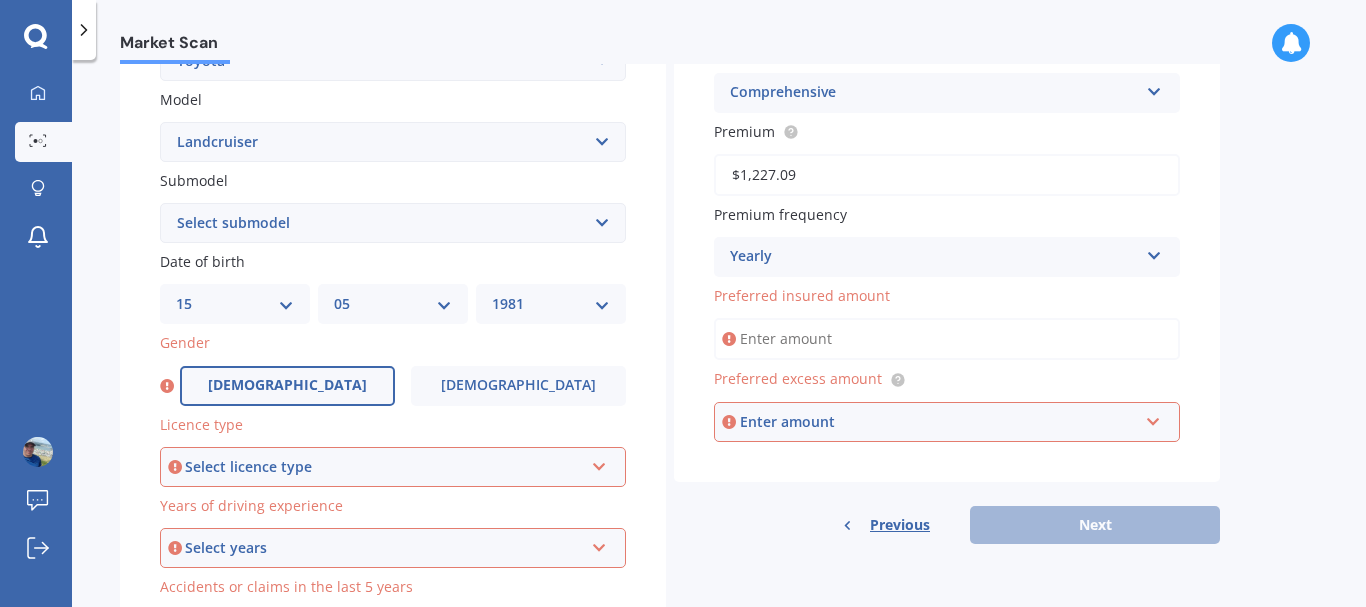 click on "[DEMOGRAPHIC_DATA]" at bounding box center (287, 386) 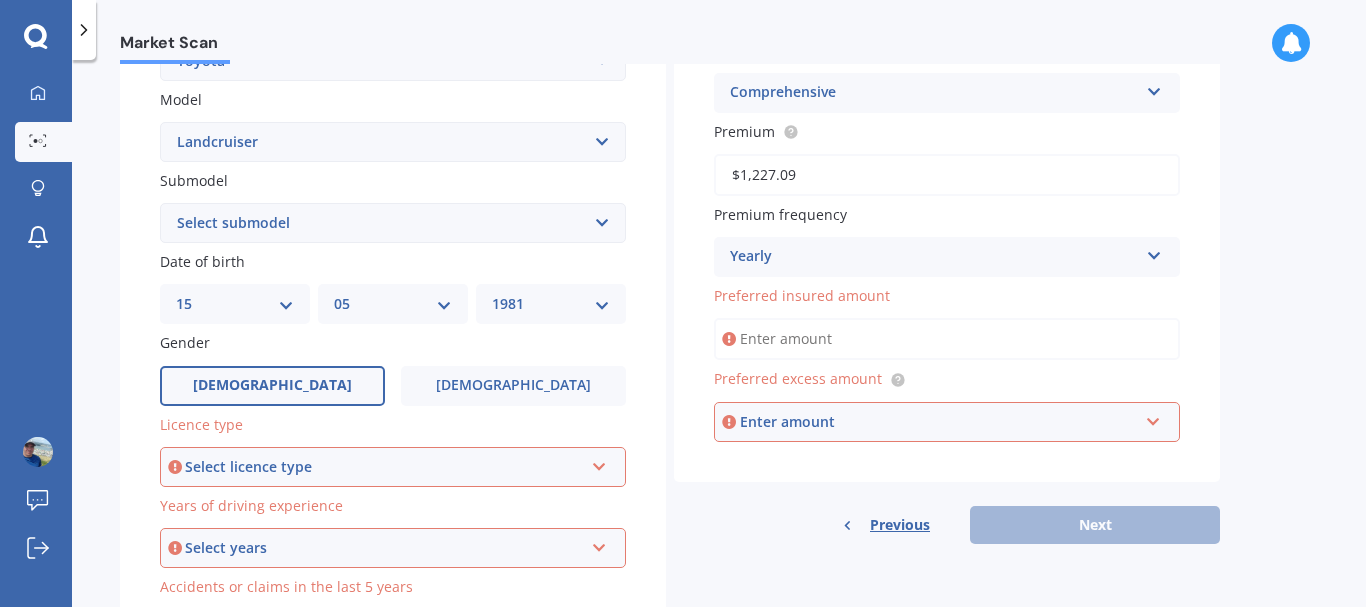 click on "Select licence type" at bounding box center (384, 467) 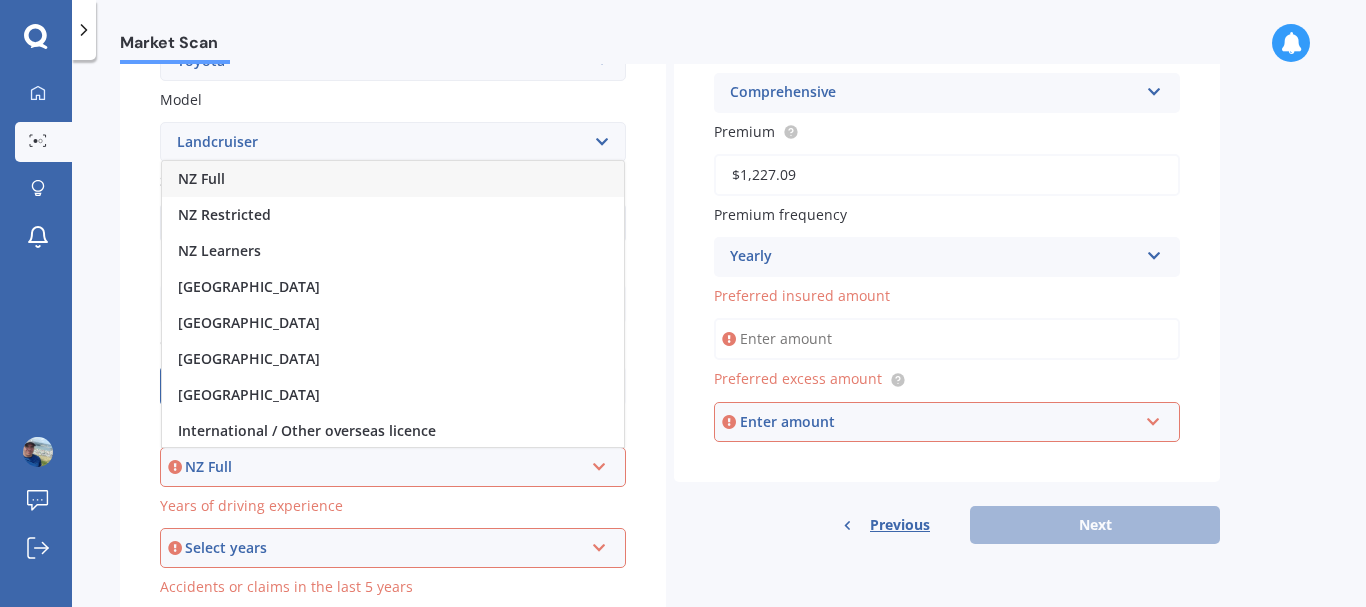 click on "NZ Full" at bounding box center (393, 179) 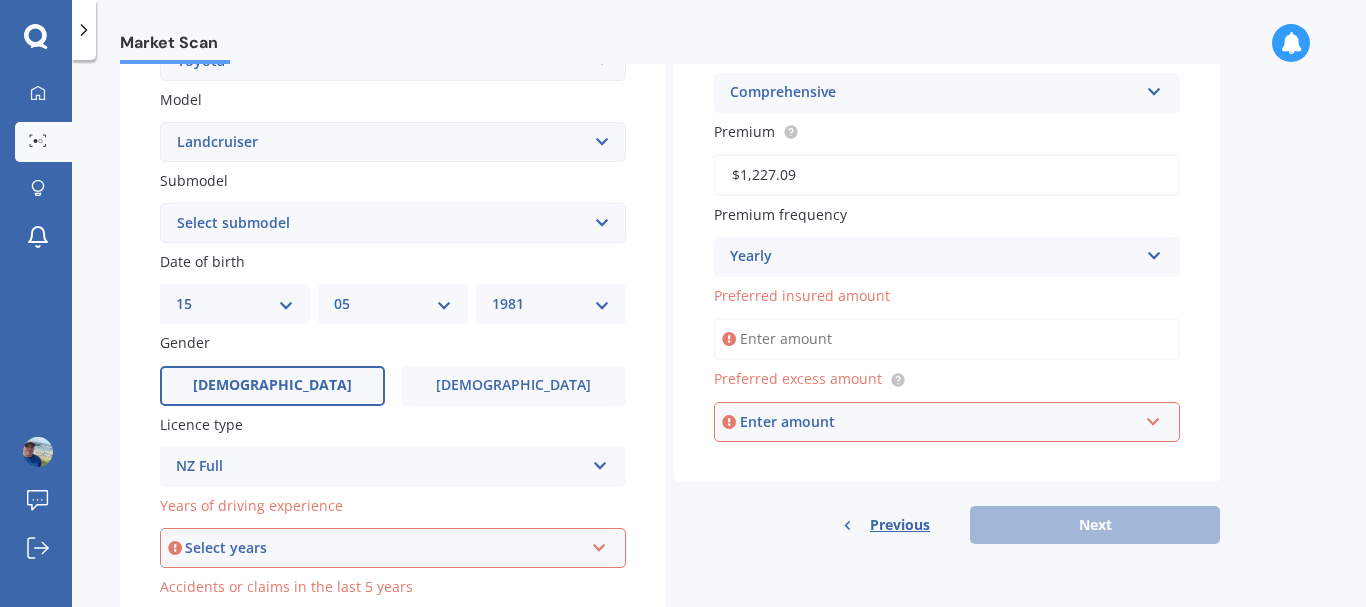 scroll, scrollTop: 575, scrollLeft: 0, axis: vertical 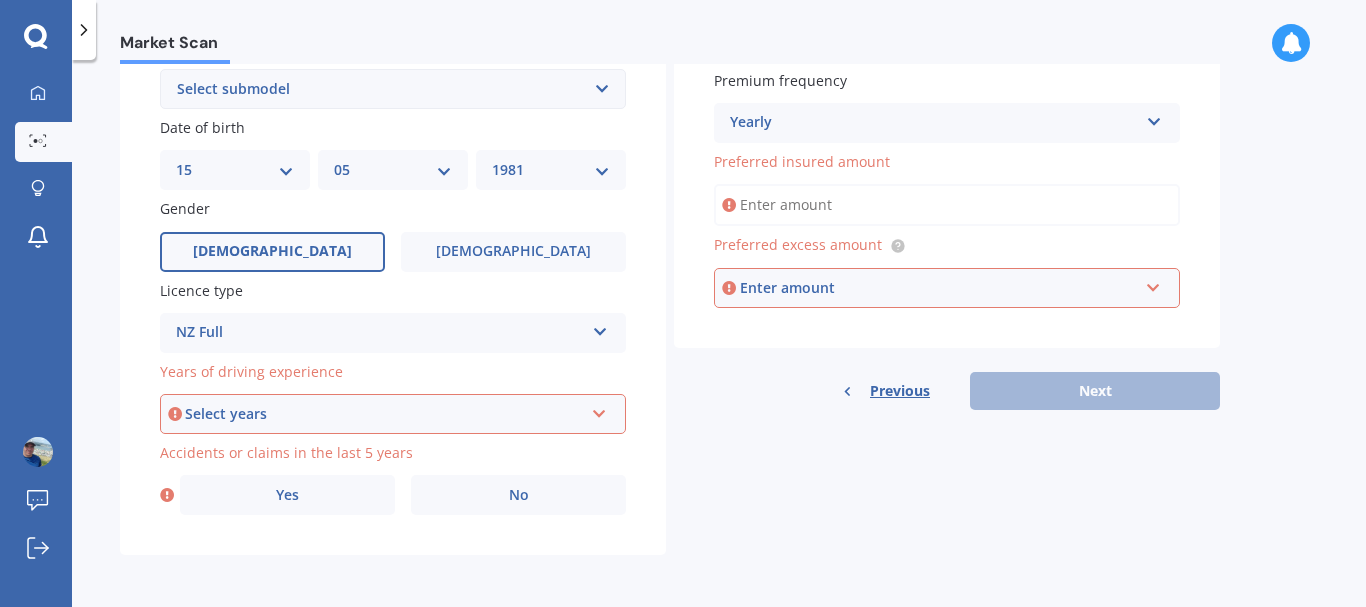 click on "Select years" at bounding box center (384, 414) 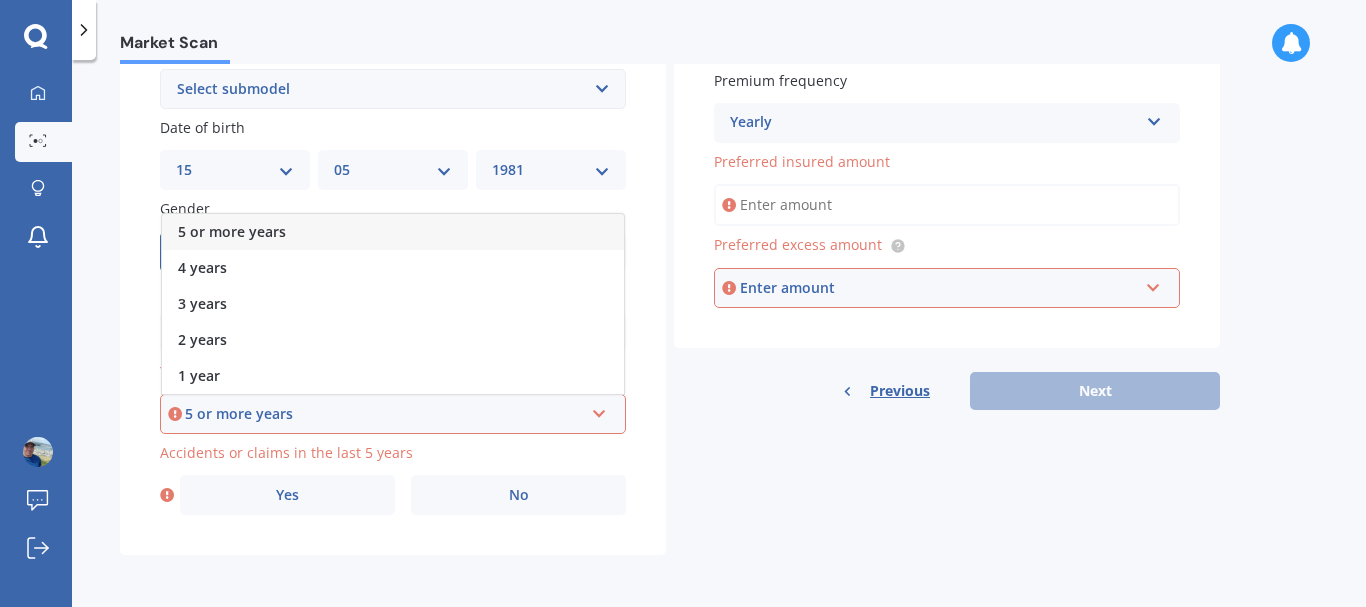 click on "5 or more years" at bounding box center (393, 232) 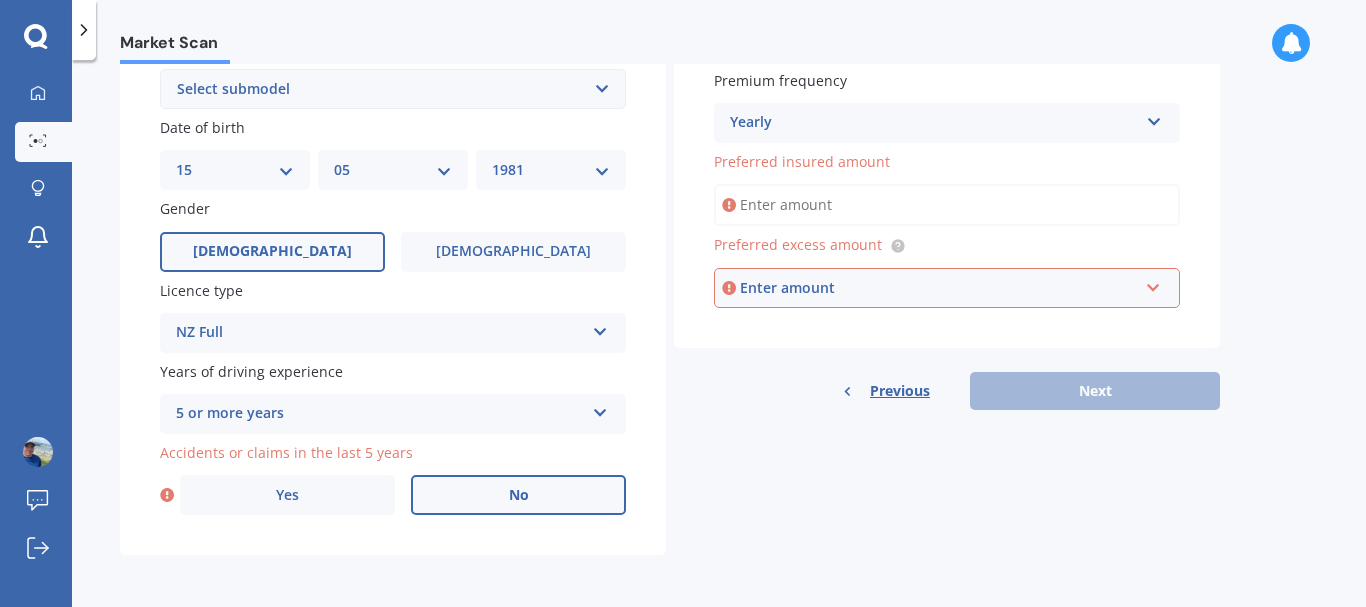 click on "No" at bounding box center [518, 495] 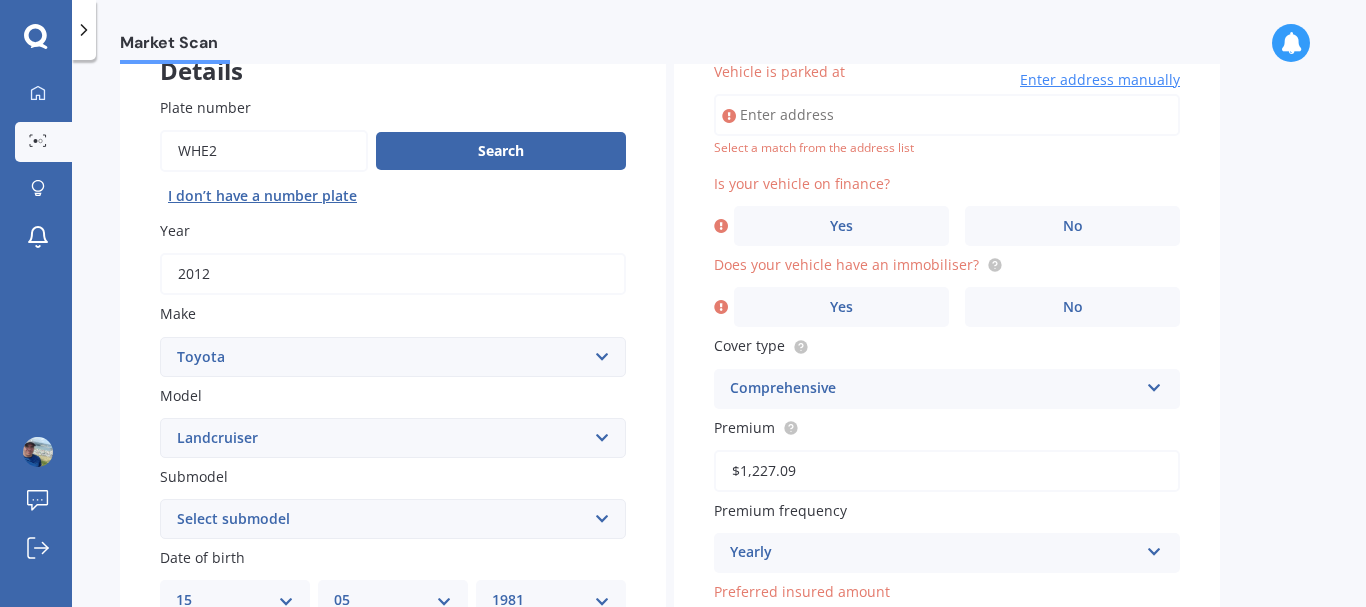 scroll, scrollTop: 137, scrollLeft: 0, axis: vertical 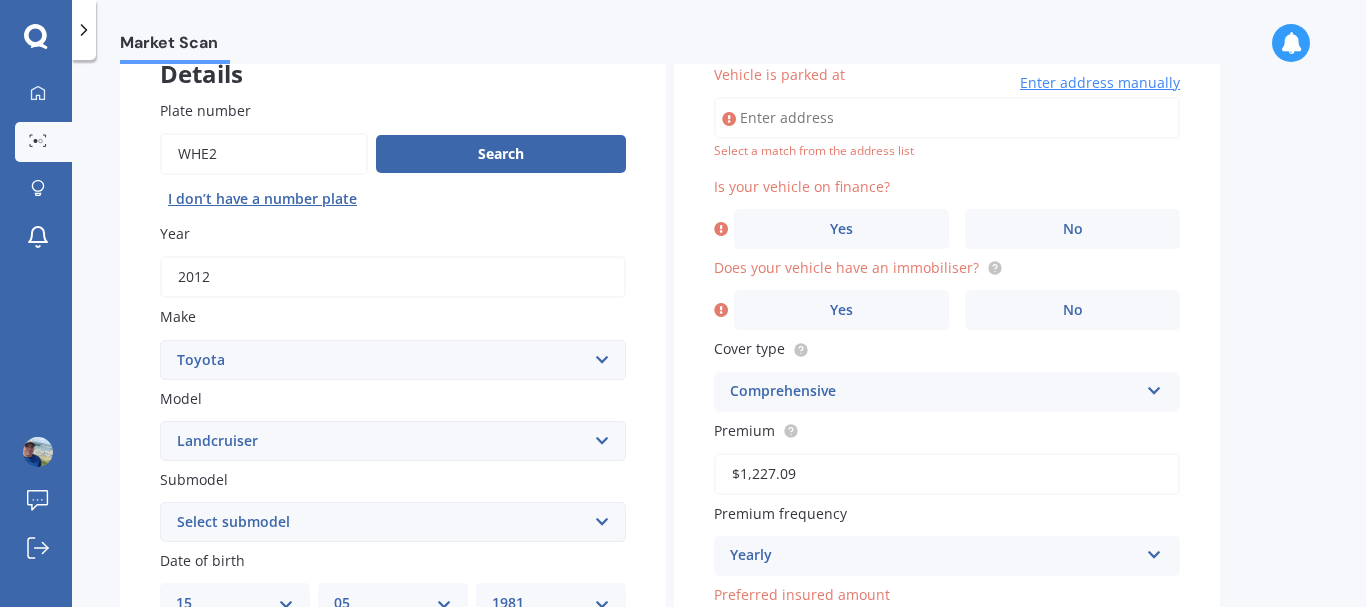 click on "Vehicle is parked at" at bounding box center (947, 118) 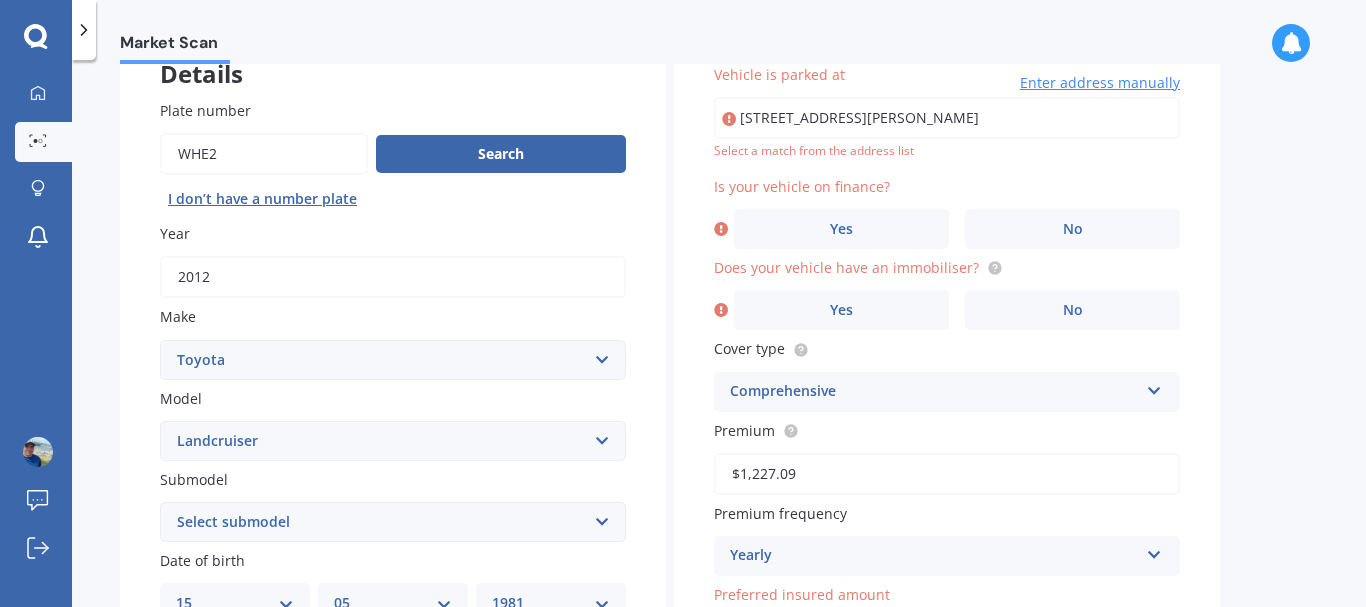 type on "[STREET_ADDRESS][PERSON_NAME]" 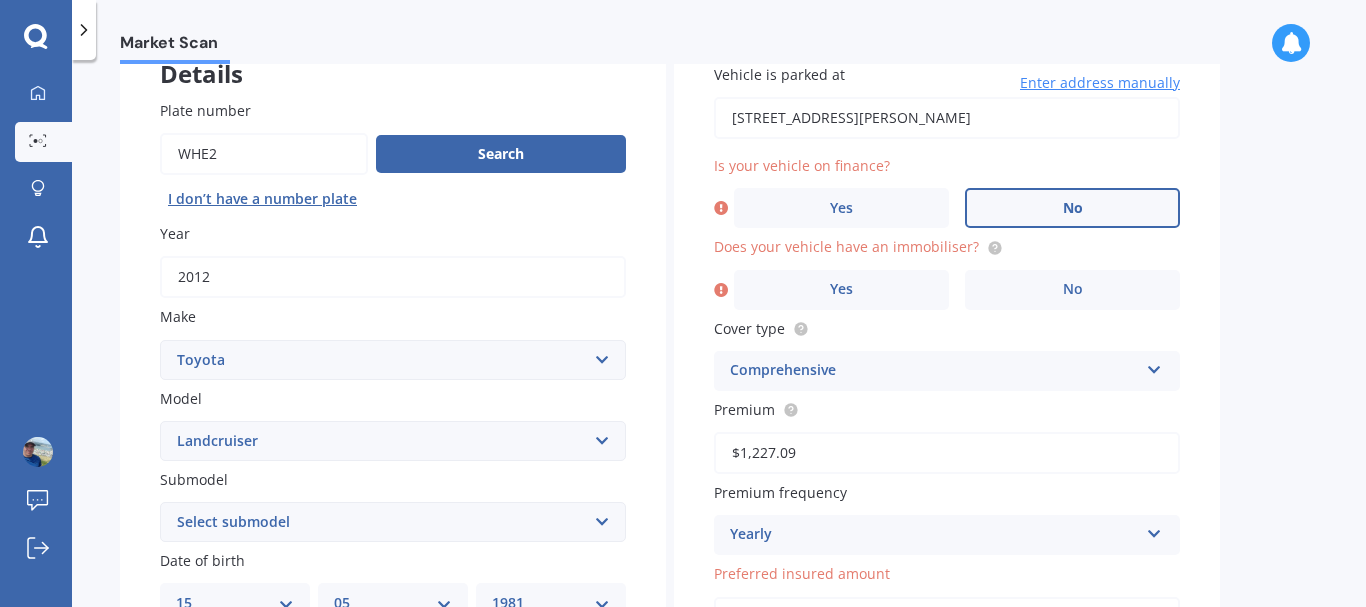 click on "No" at bounding box center [1072, 208] 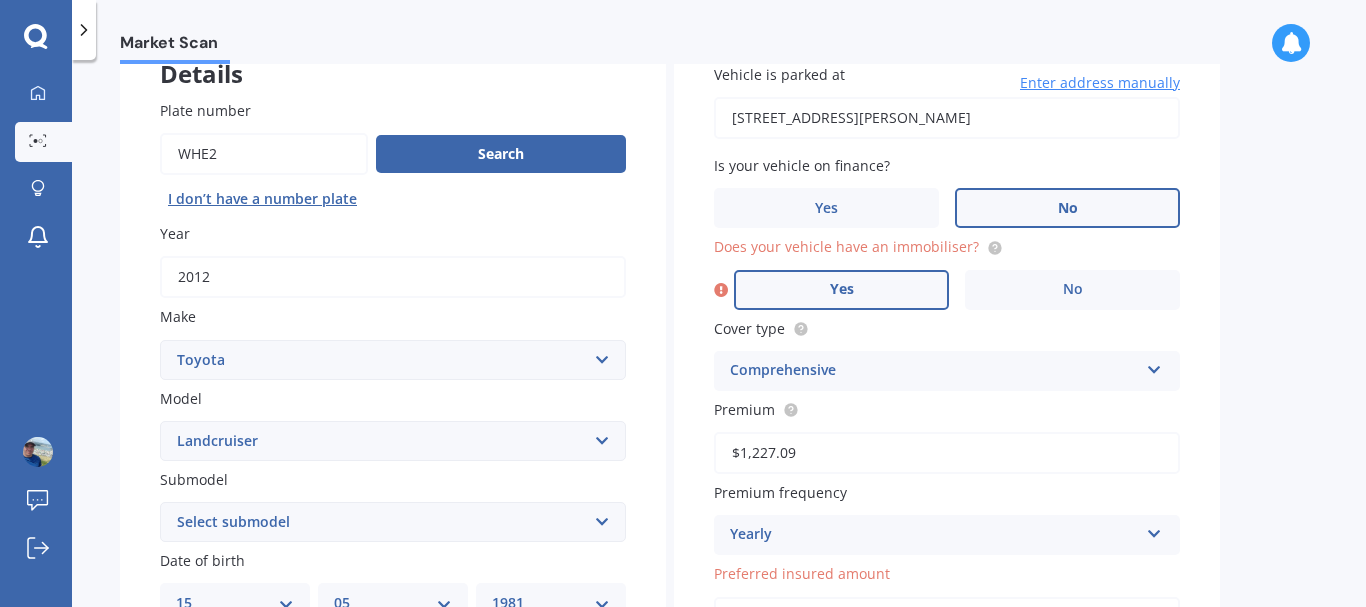 click on "Yes" at bounding box center (842, 289) 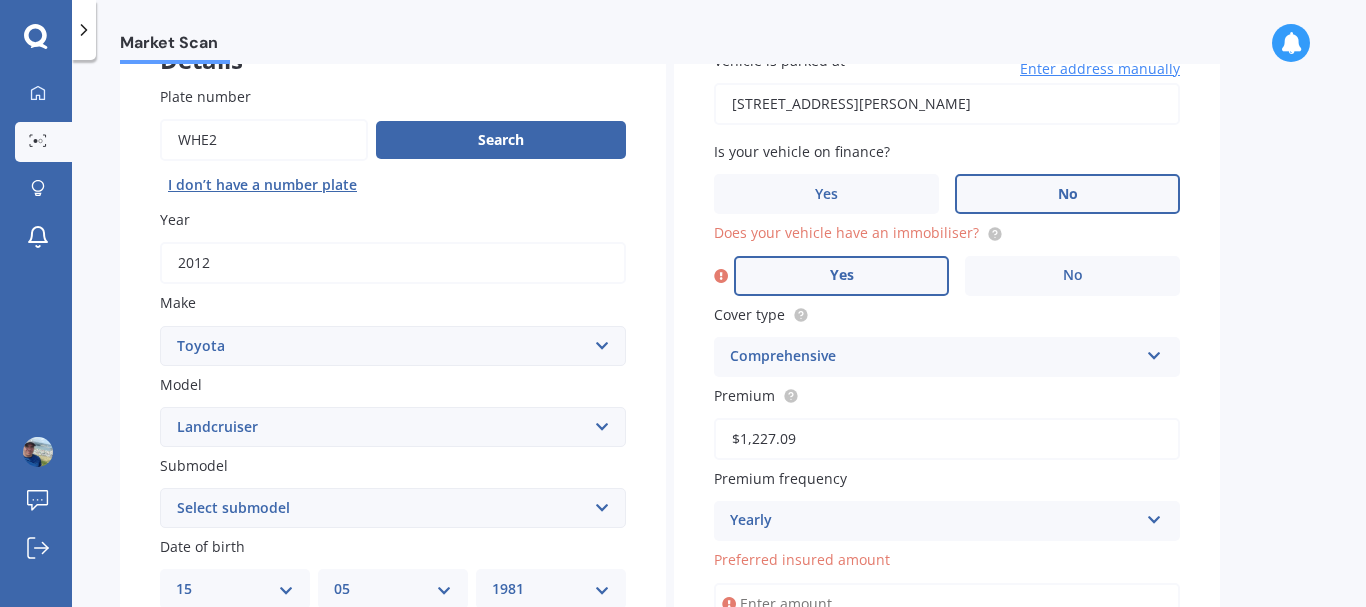 scroll, scrollTop: 2, scrollLeft: 0, axis: vertical 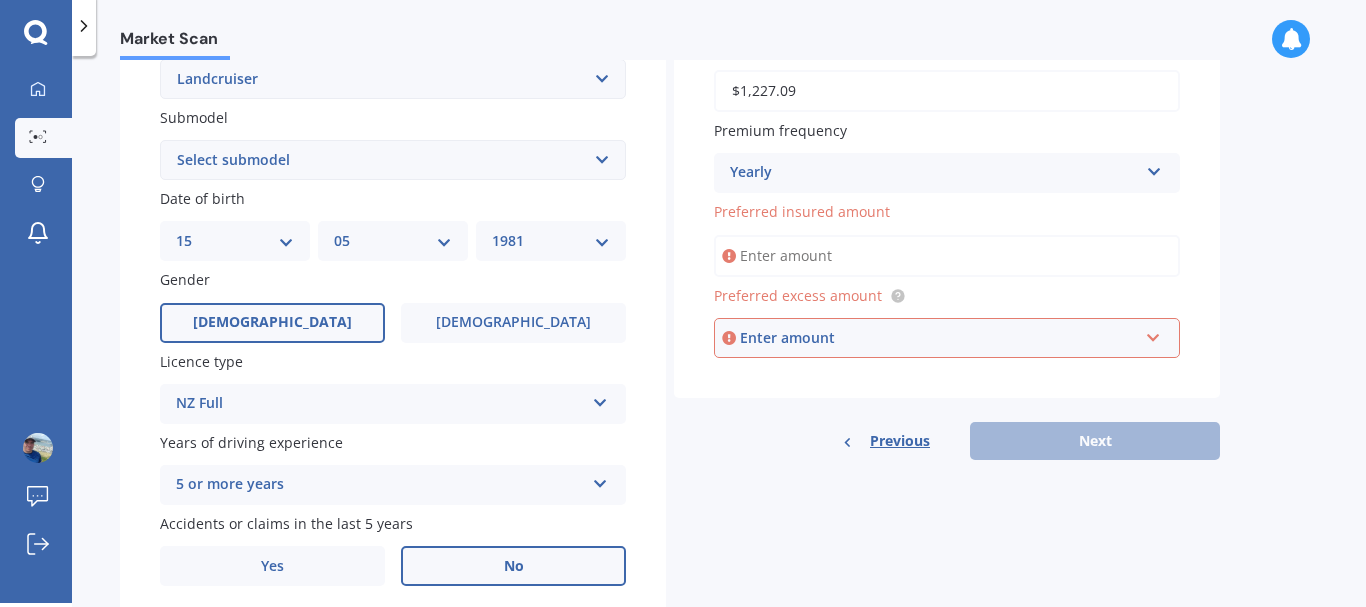 click on "Preferred insured amount" at bounding box center [947, 256] 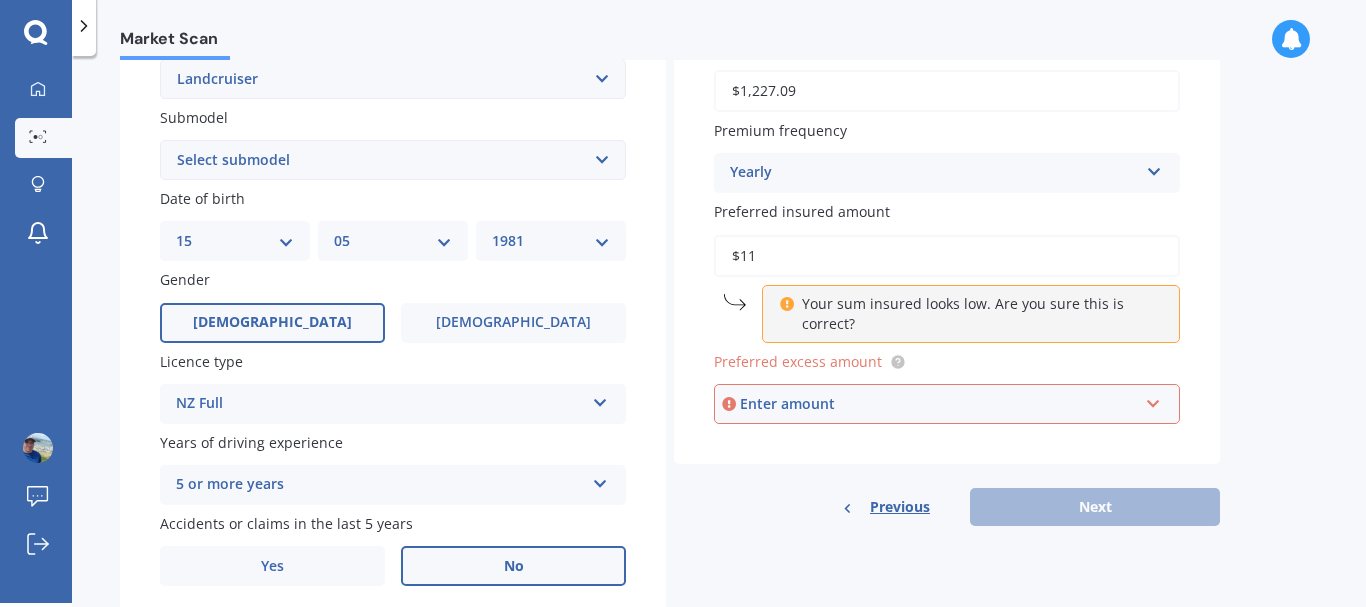 type on "$1" 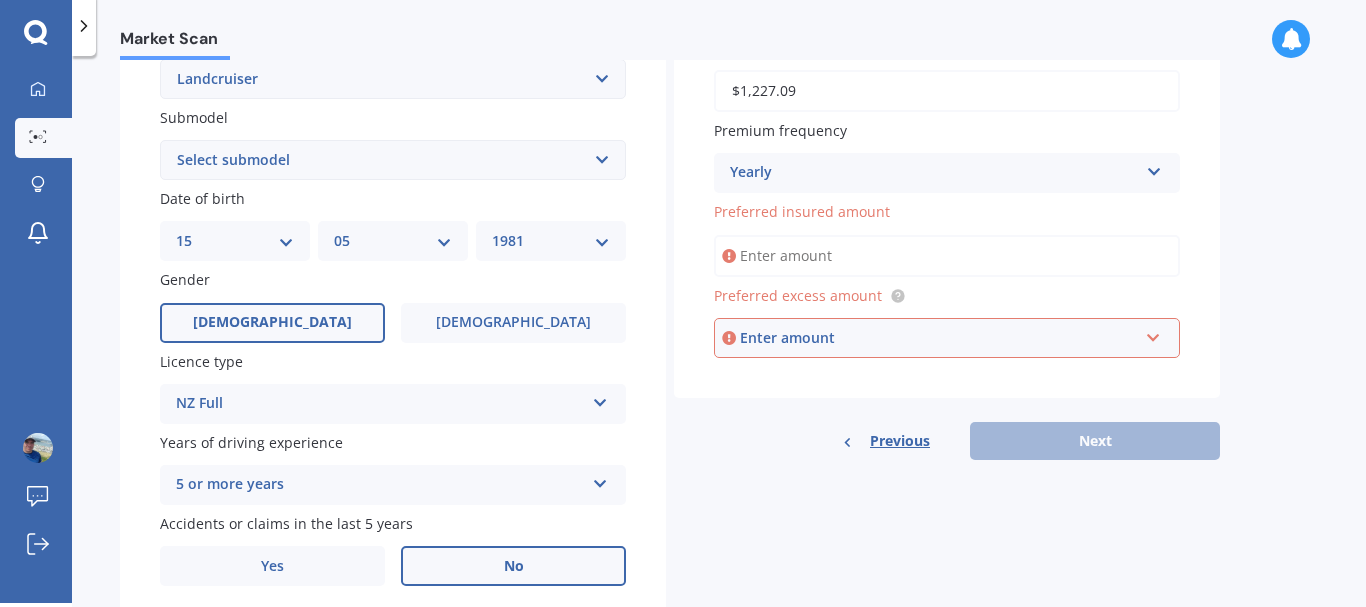 click on "Enter amount" at bounding box center [939, 338] 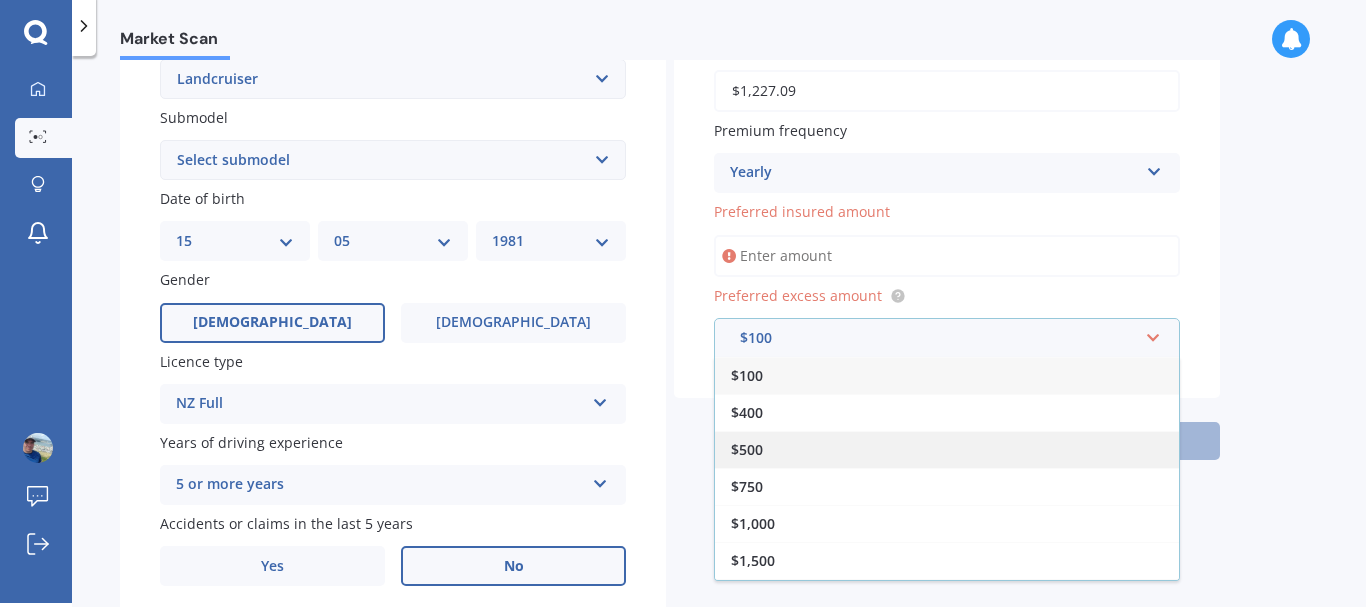 click on "$500" at bounding box center [947, 449] 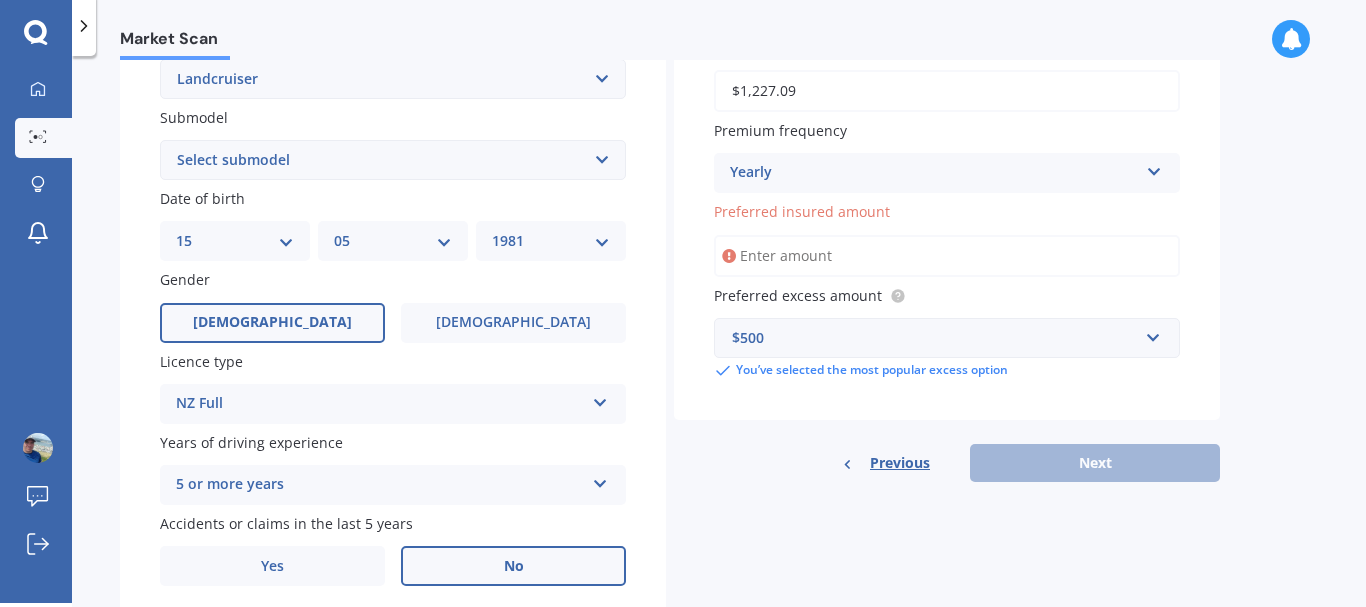 click on "Preferred insured amount" at bounding box center (947, 256) 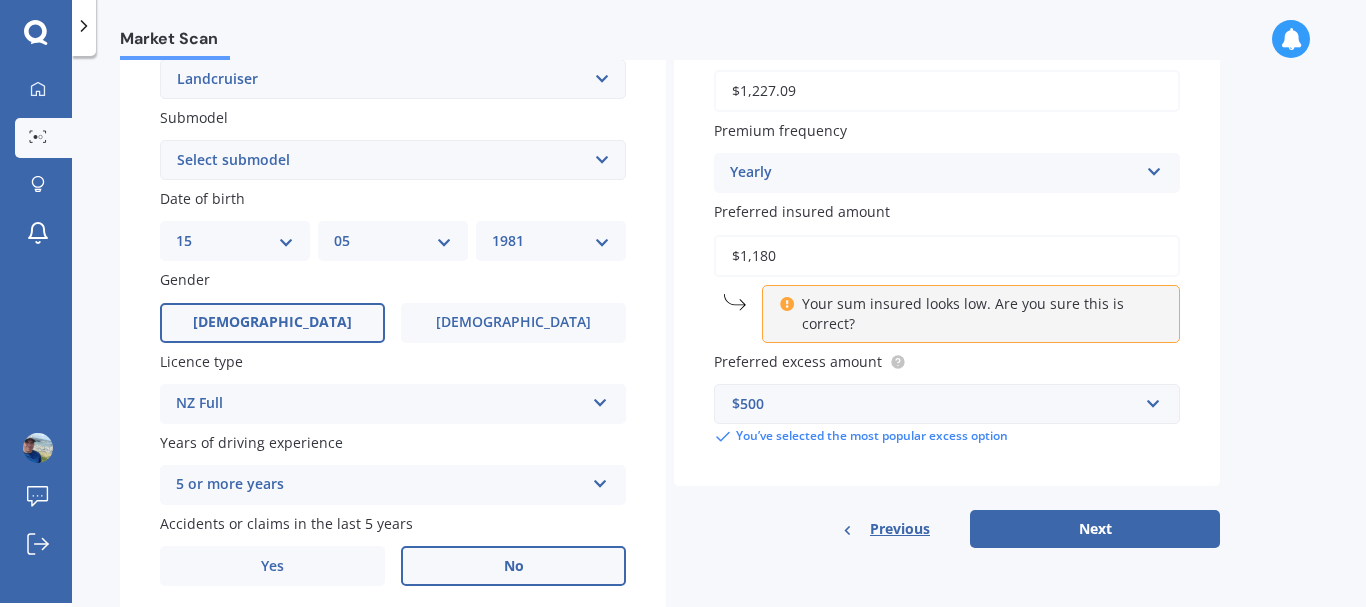 type on "$1,180" 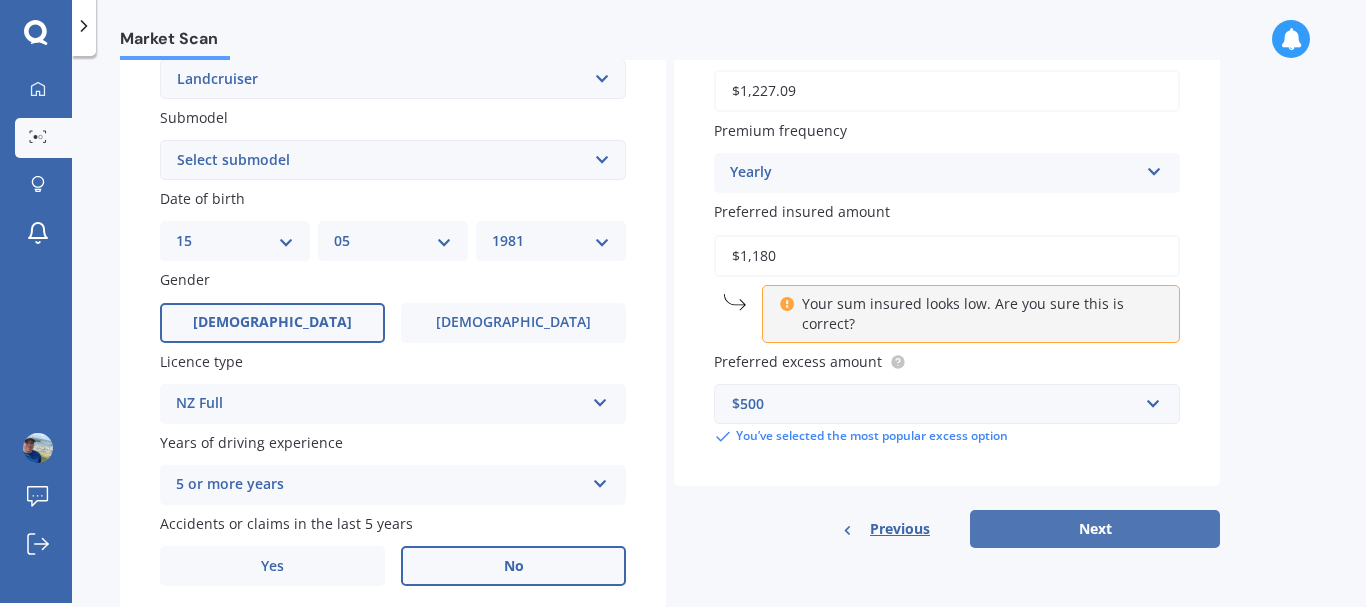 click on "Next" at bounding box center [1095, 529] 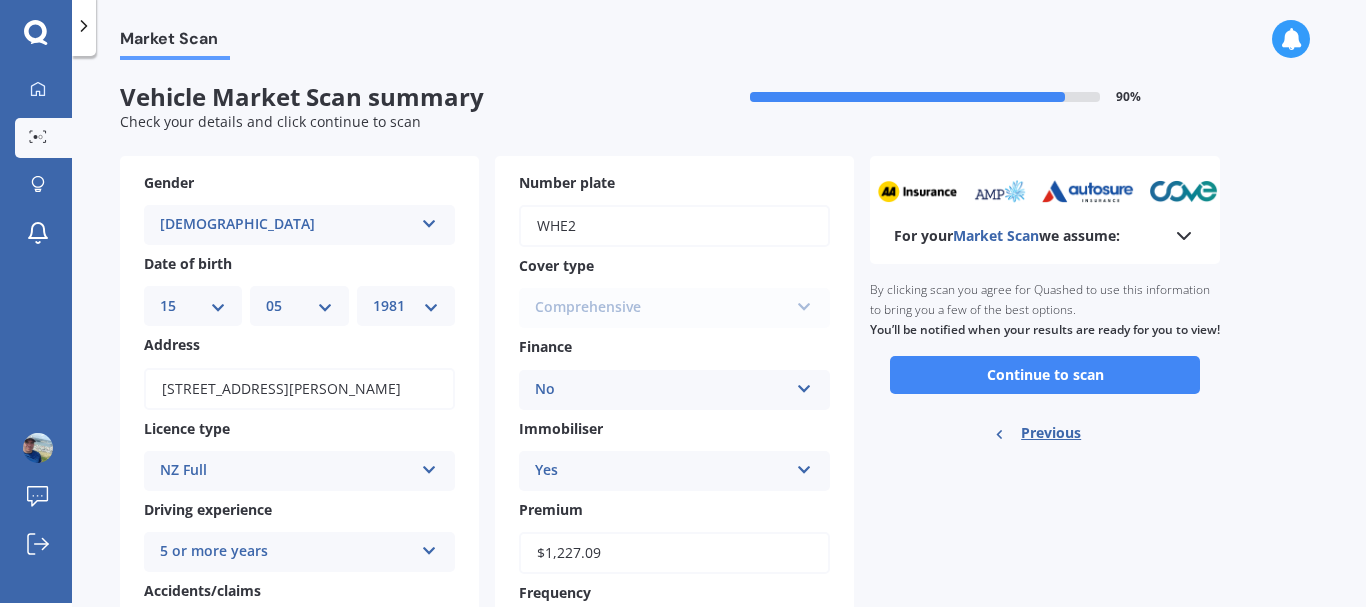 scroll, scrollTop: 0, scrollLeft: 0, axis: both 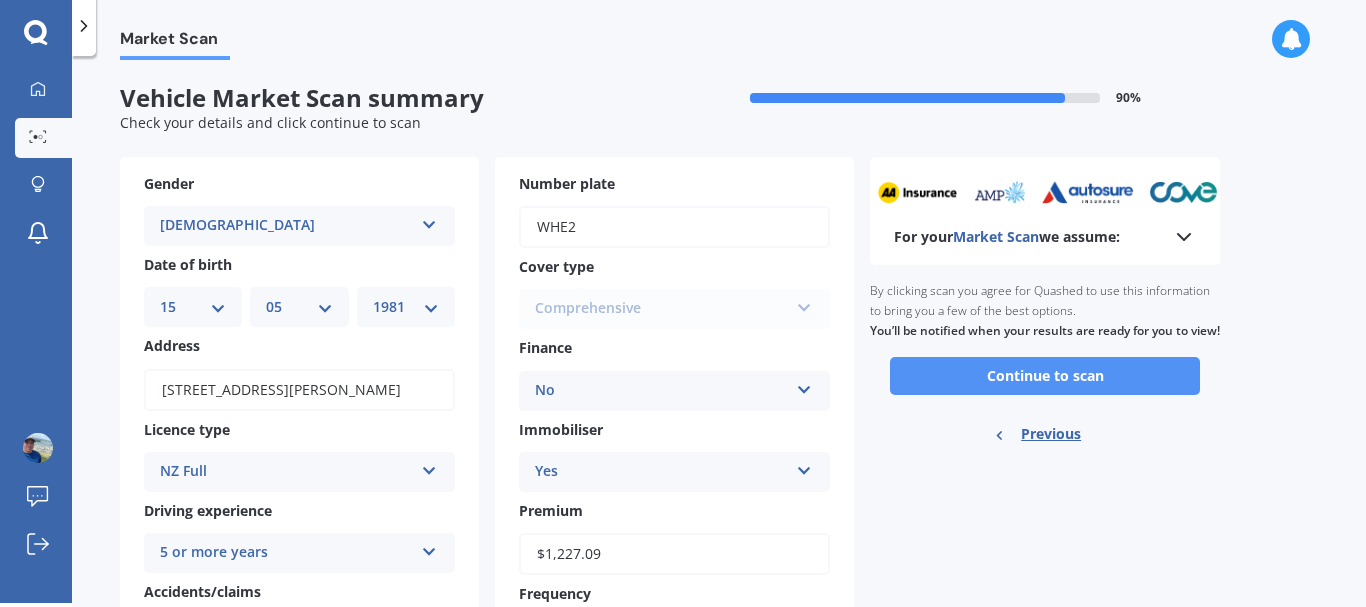 click on "Continue to scan" at bounding box center (1045, 376) 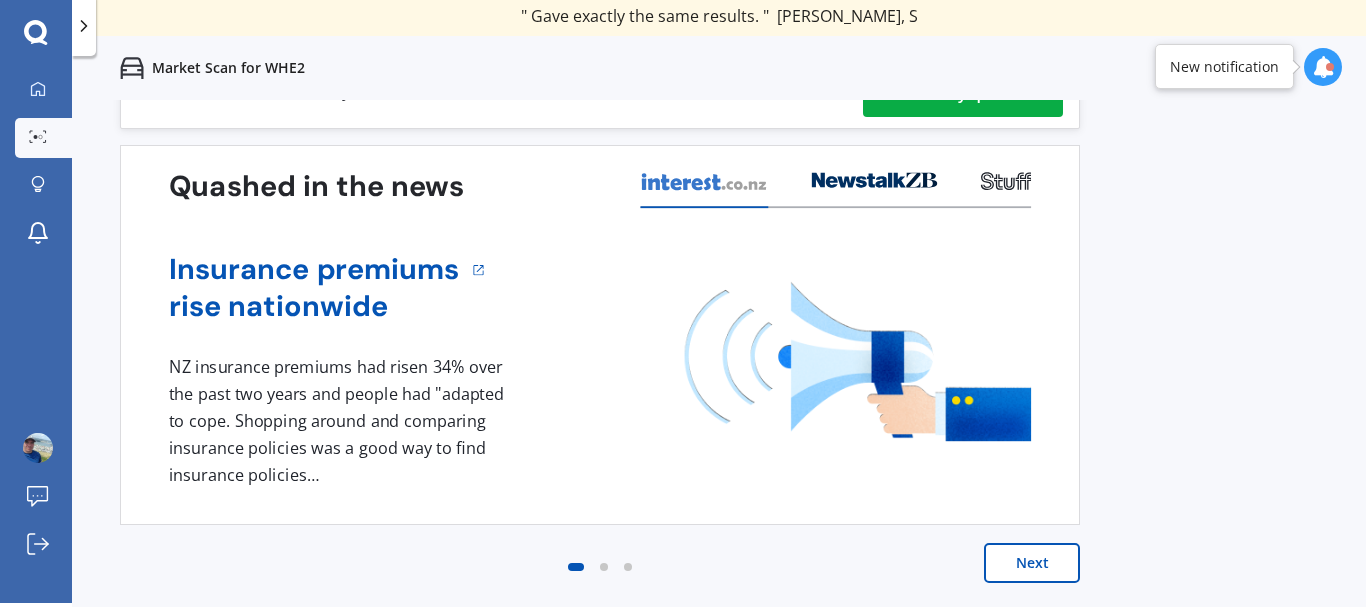 scroll, scrollTop: 0, scrollLeft: 0, axis: both 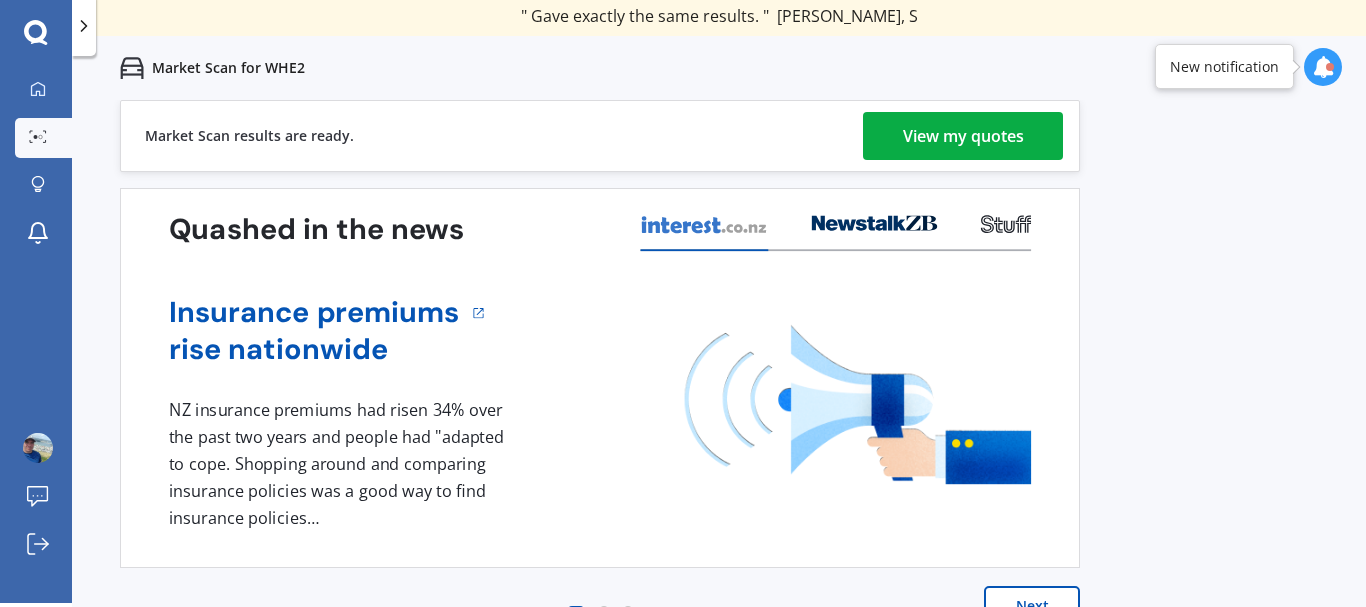 click on "View my quotes" at bounding box center [963, 136] 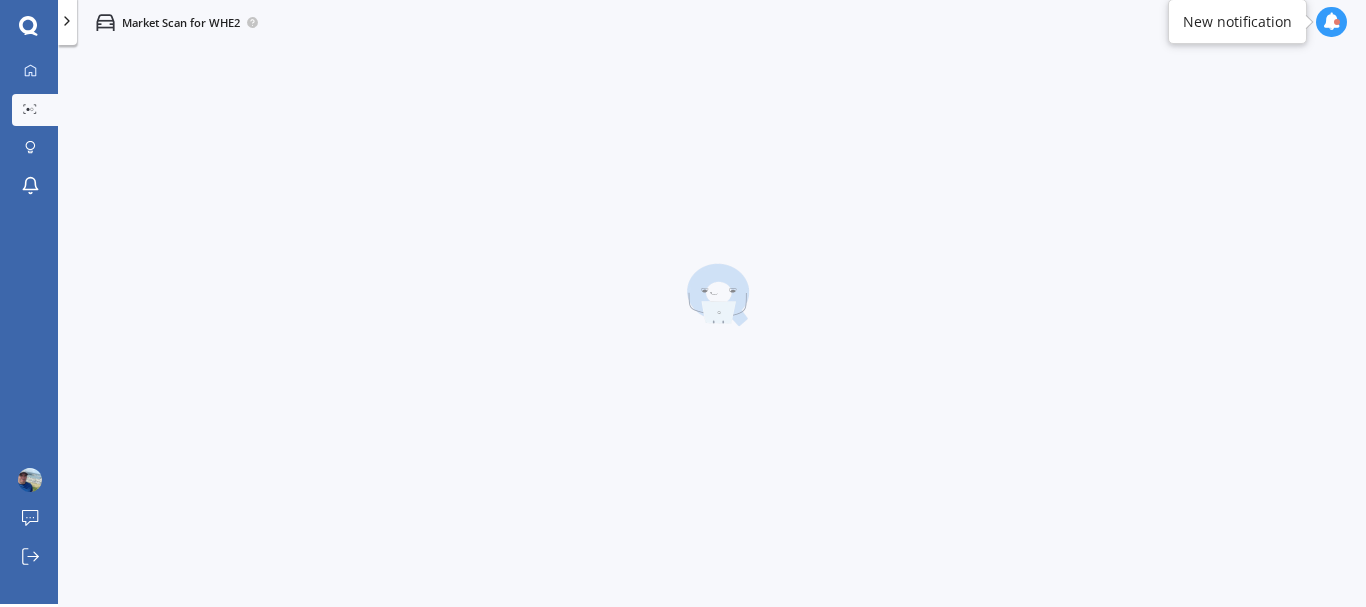 scroll, scrollTop: 4, scrollLeft: 0, axis: vertical 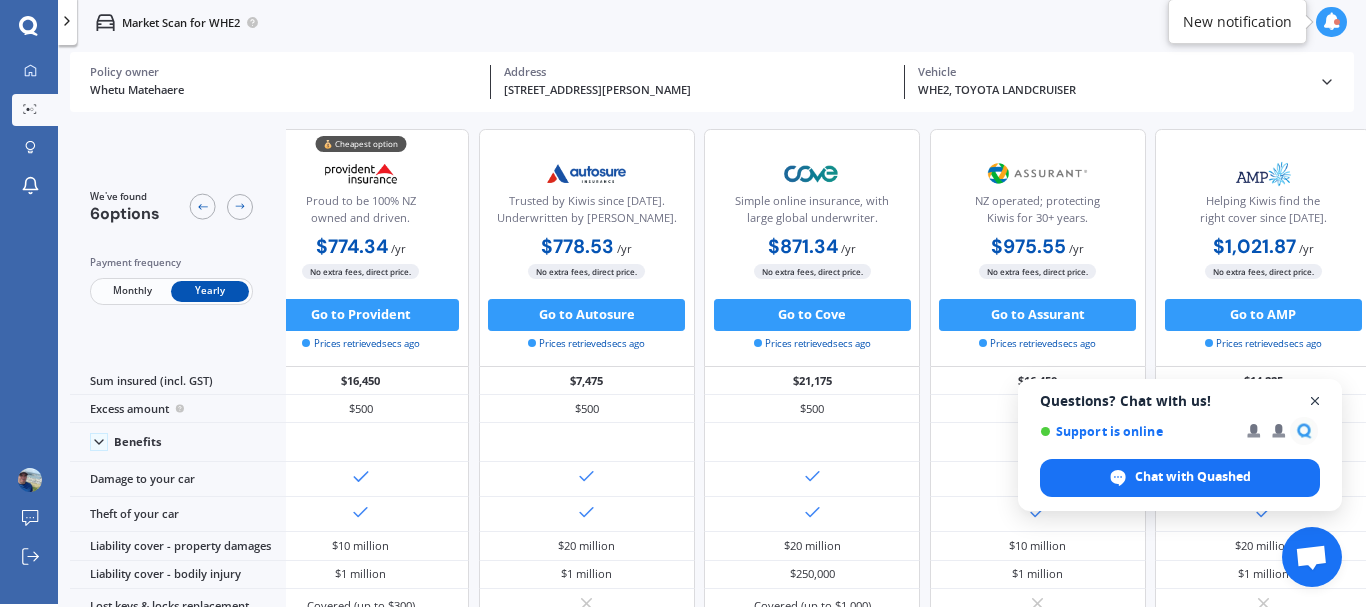 click at bounding box center [1315, 401] 